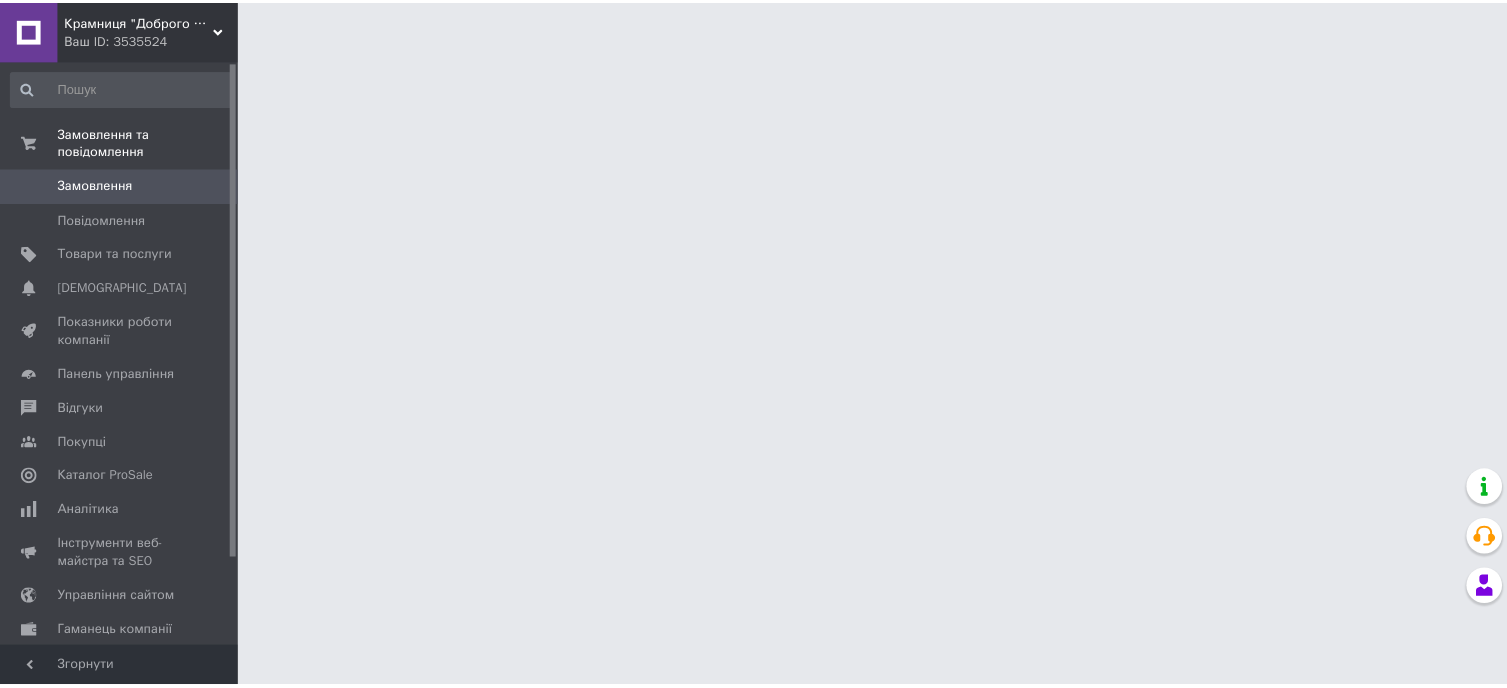 scroll, scrollTop: 0, scrollLeft: 0, axis: both 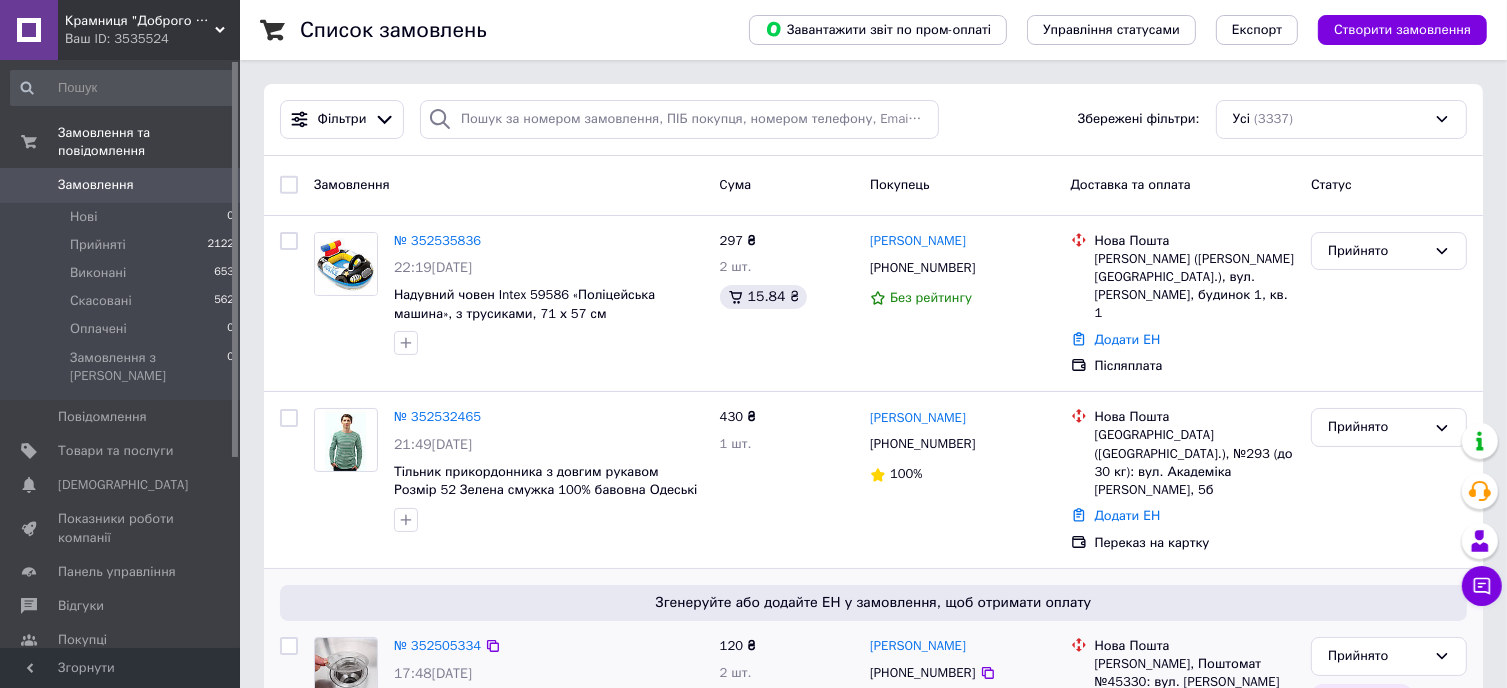 click on "№ 352505334" at bounding box center [549, 646] 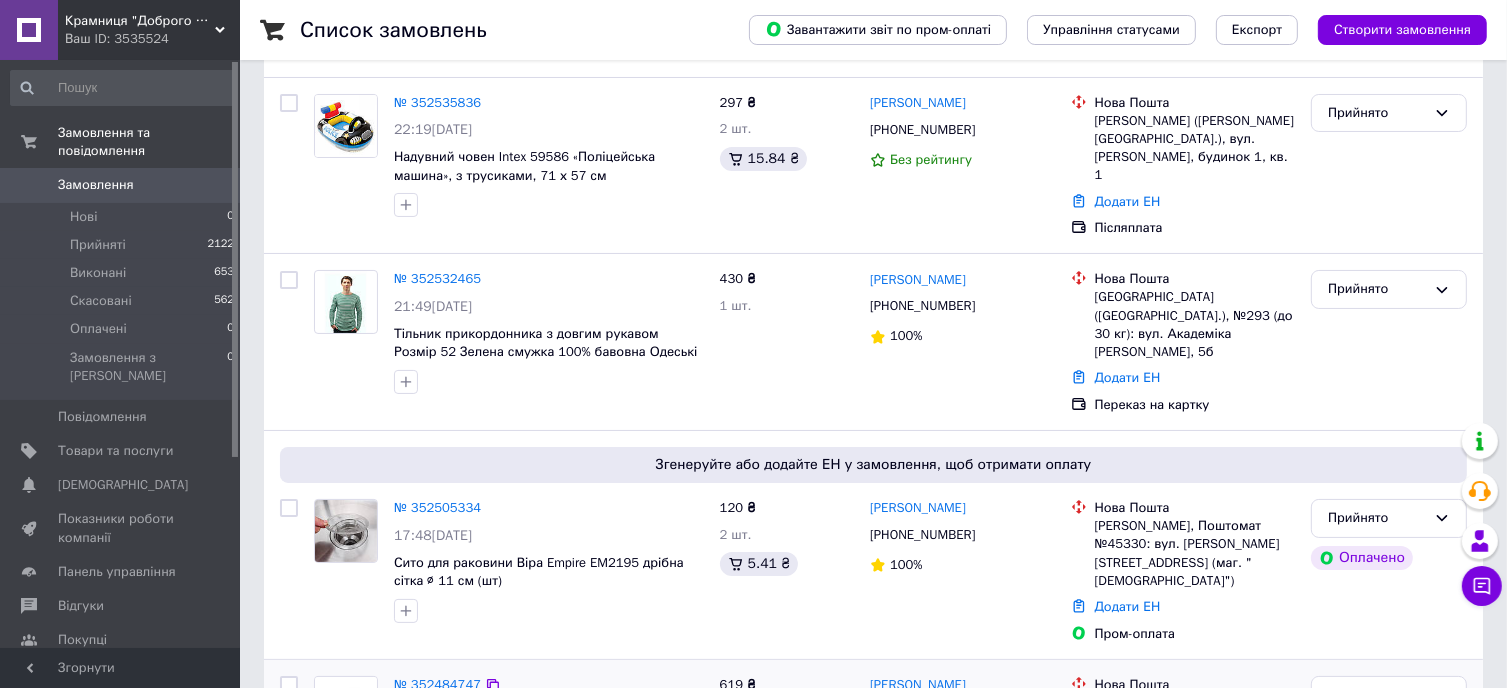 scroll, scrollTop: 300, scrollLeft: 0, axis: vertical 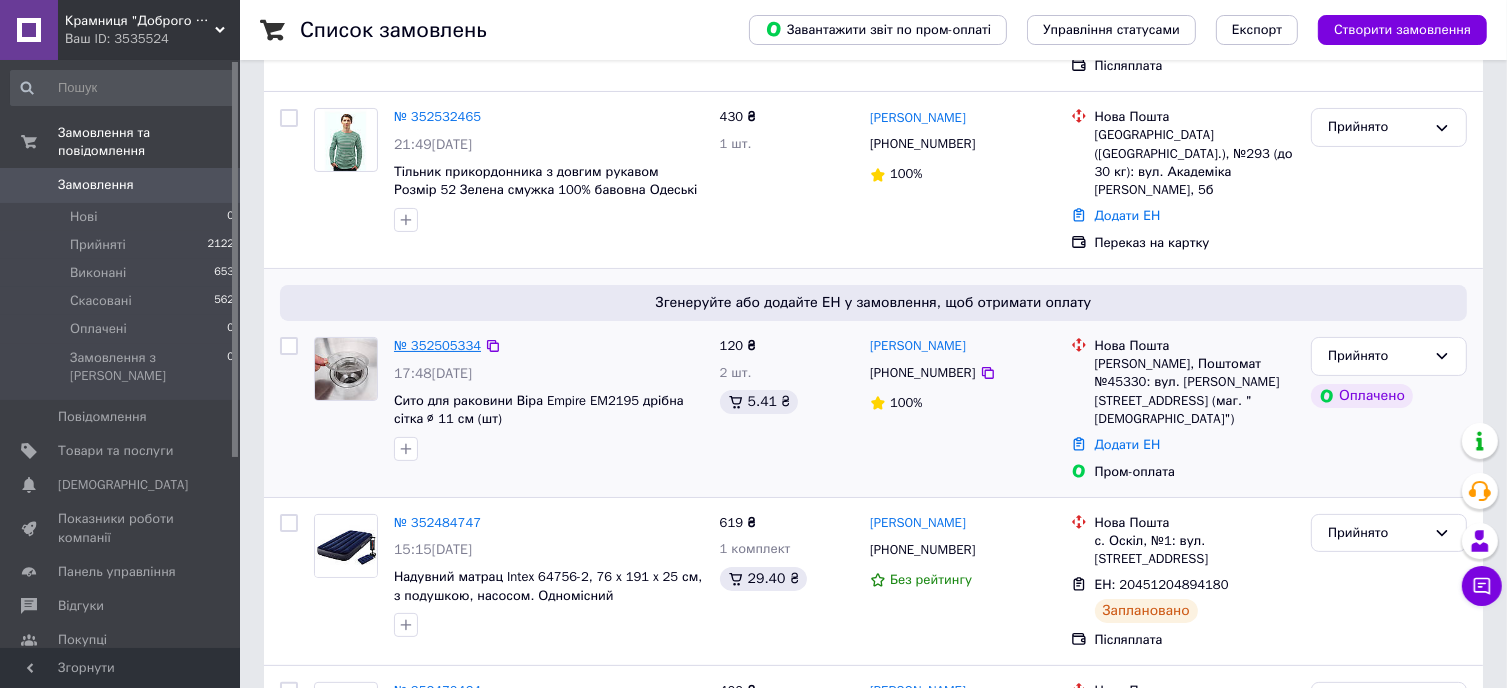 click on "№ 352505334" at bounding box center [437, 345] 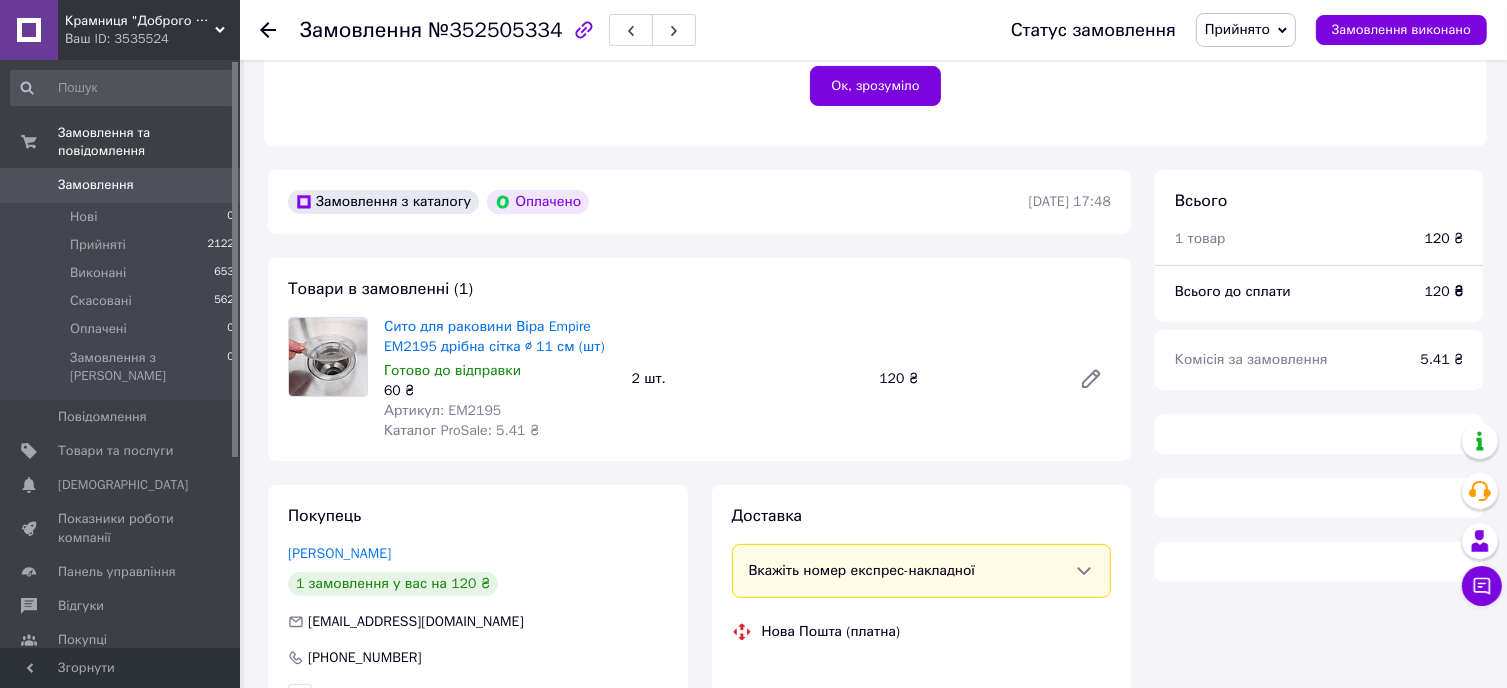 scroll, scrollTop: 600, scrollLeft: 0, axis: vertical 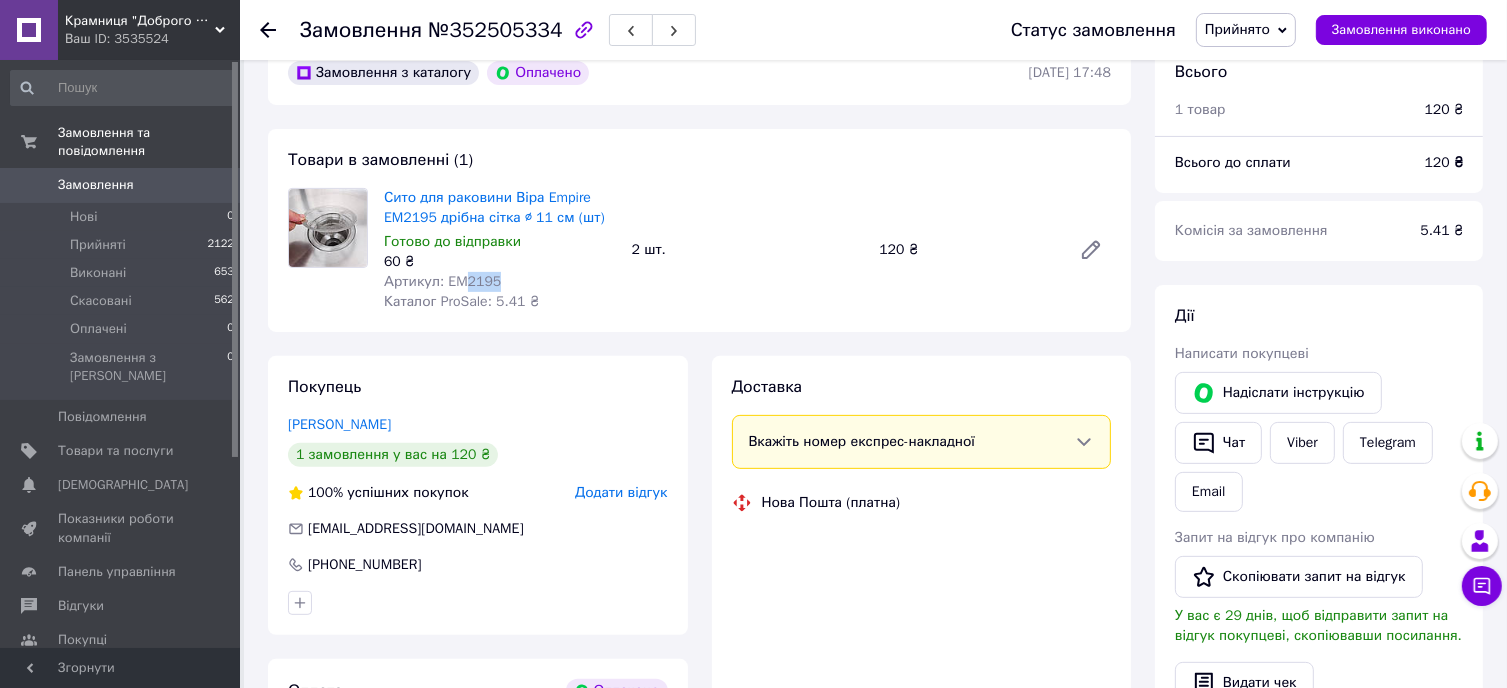drag, startPoint x: 502, startPoint y: 285, endPoint x: 464, endPoint y: 275, distance: 39.293766 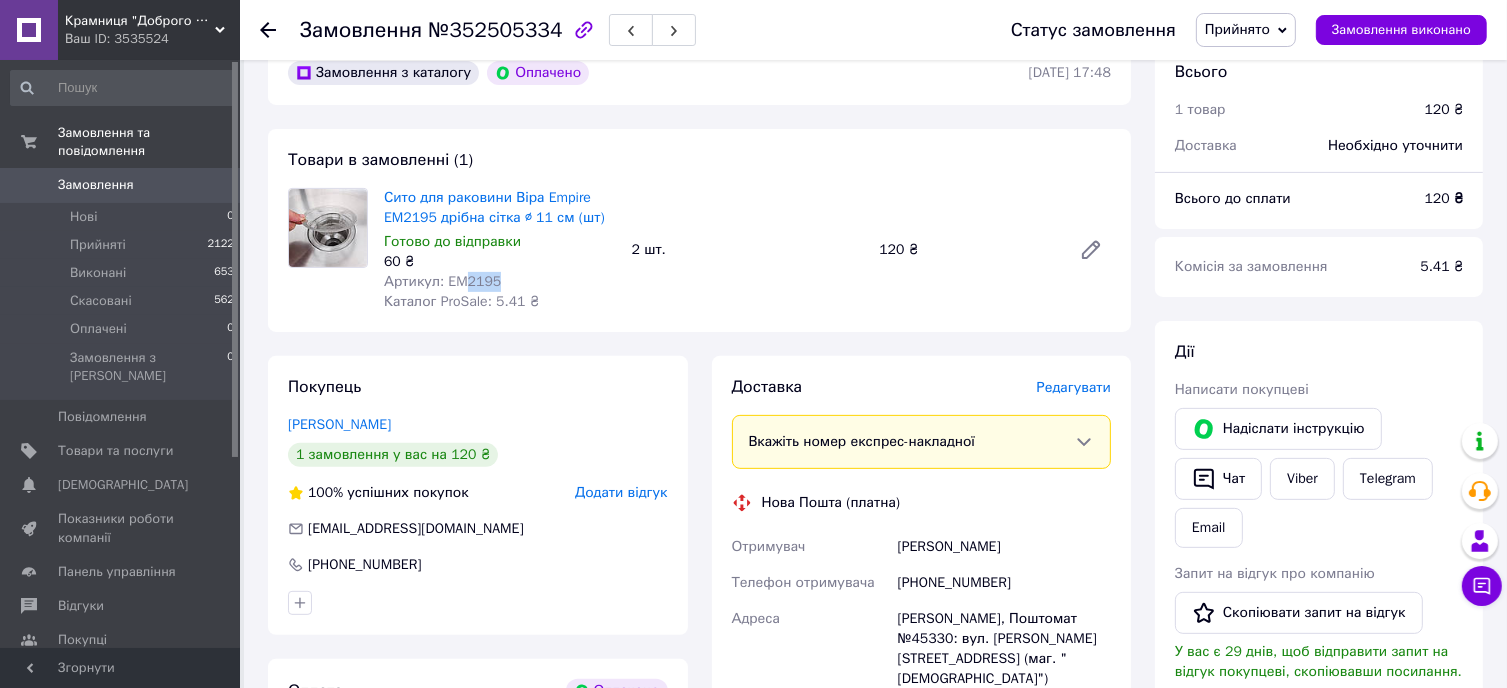 copy on "2195" 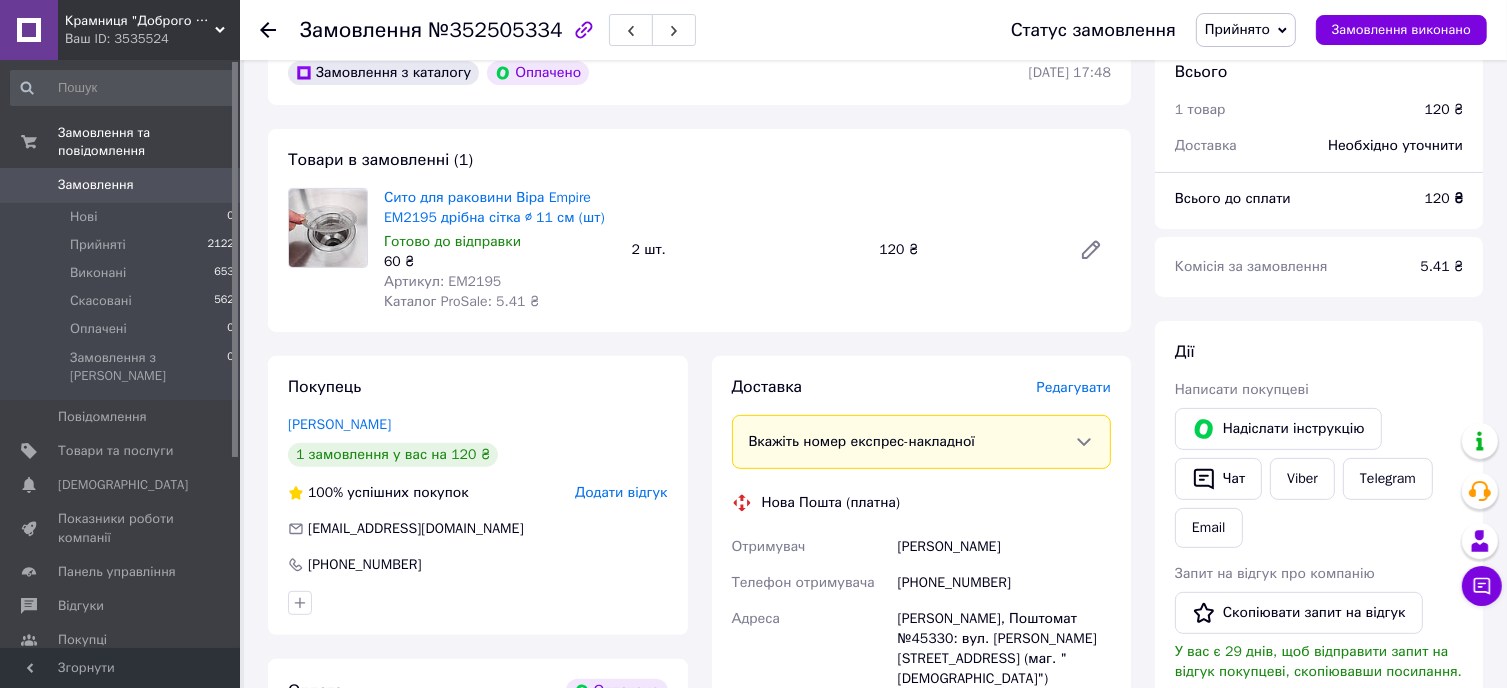 click on "Сито для раковини Віра Empire EM2195 дрібна сітка ∅ 11 см (шт) Готово до відправки 60 ₴ Артикул: EM2195 Каталог ProSale: 5.41 ₴" at bounding box center [500, 250] 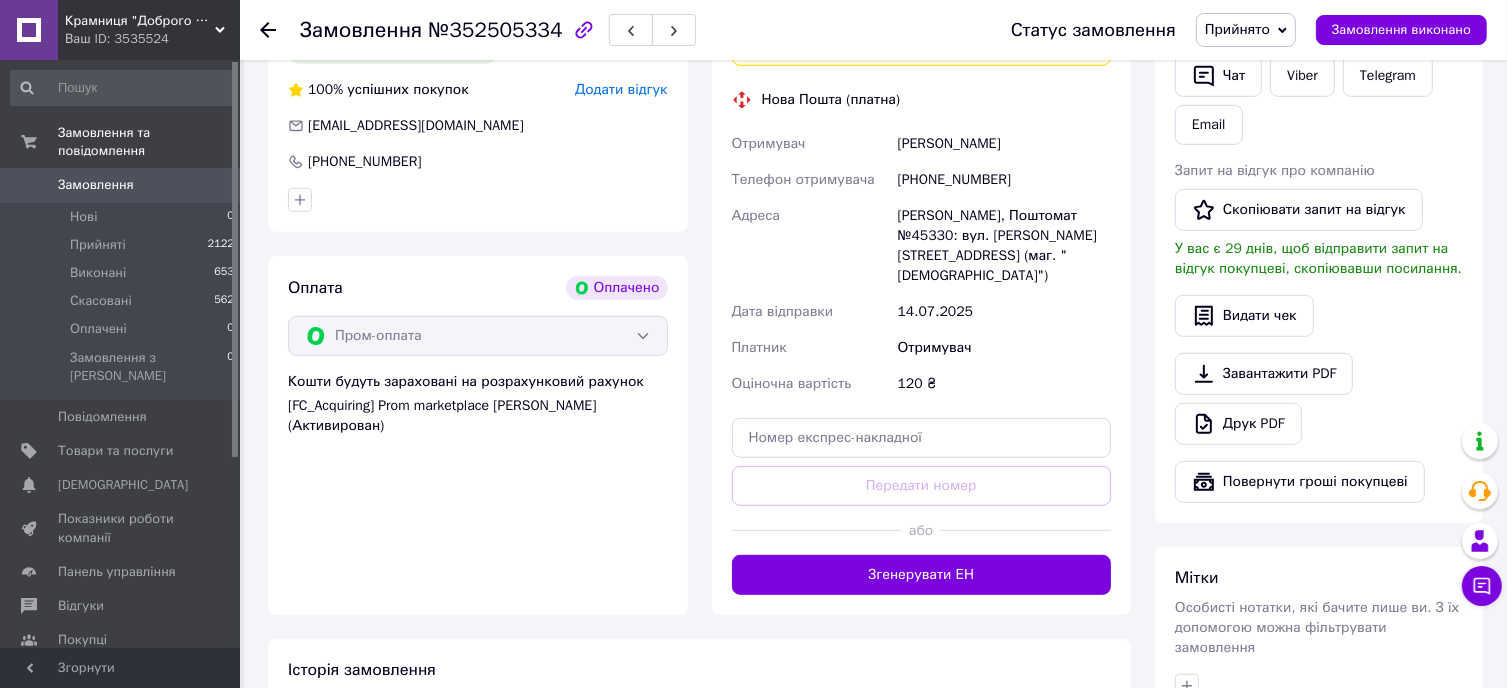 scroll, scrollTop: 1100, scrollLeft: 0, axis: vertical 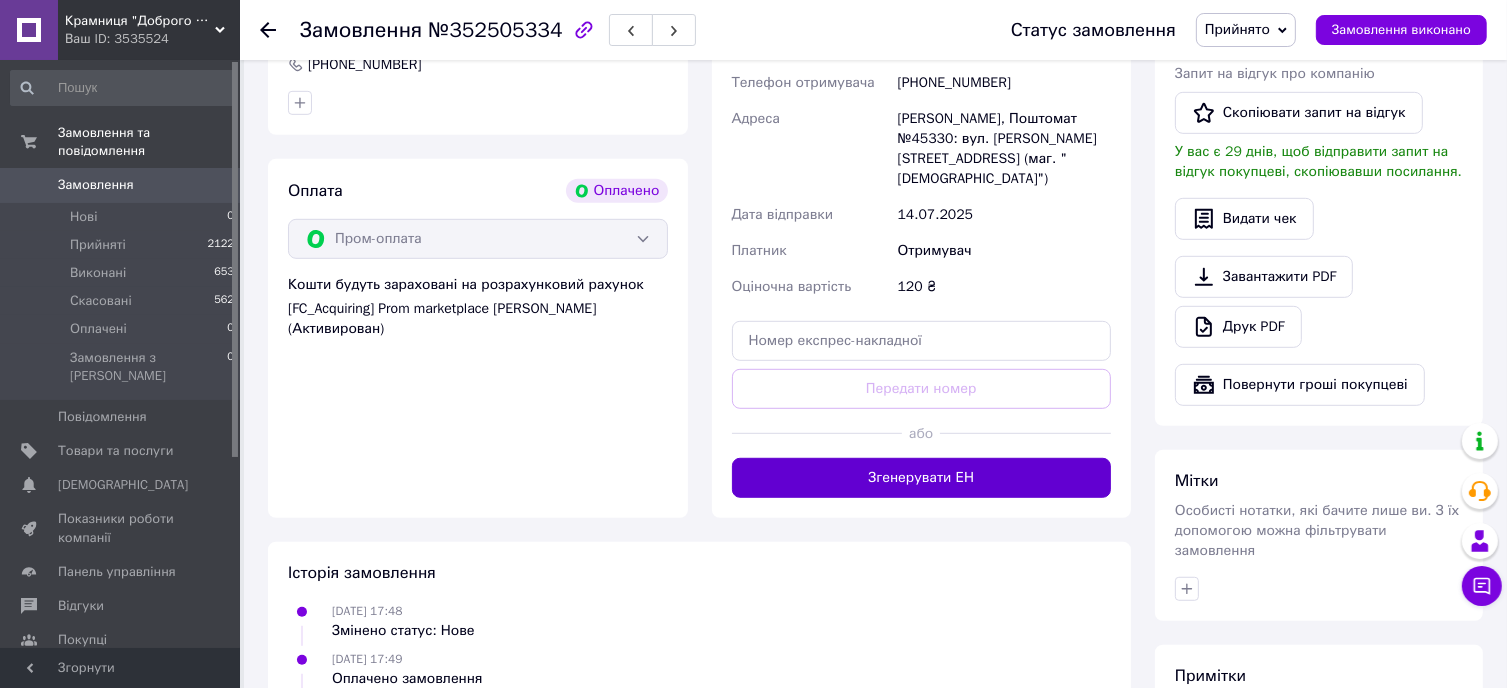 click on "Згенерувати ЕН" at bounding box center [922, 478] 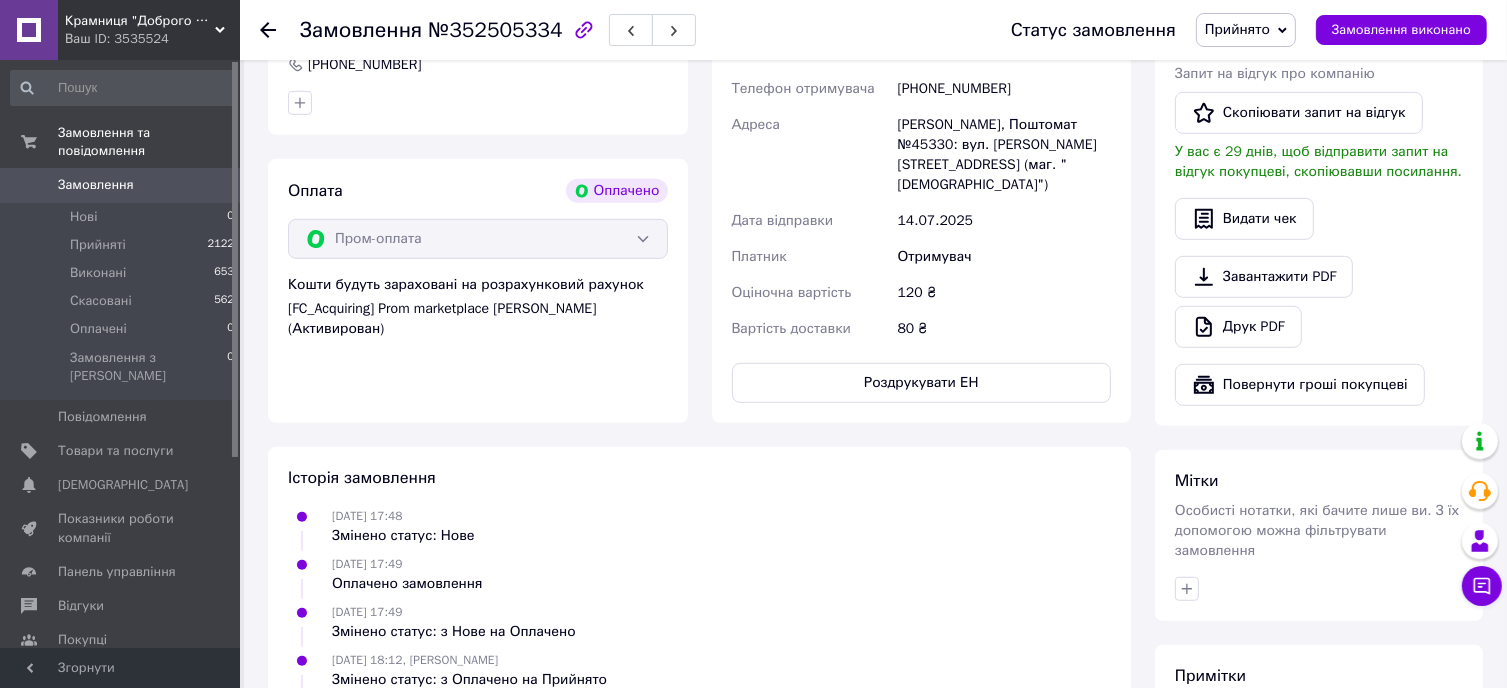 click on "[DATE] 17:49 Змінено статус: з Нове на Оплачено" at bounding box center [699, 622] 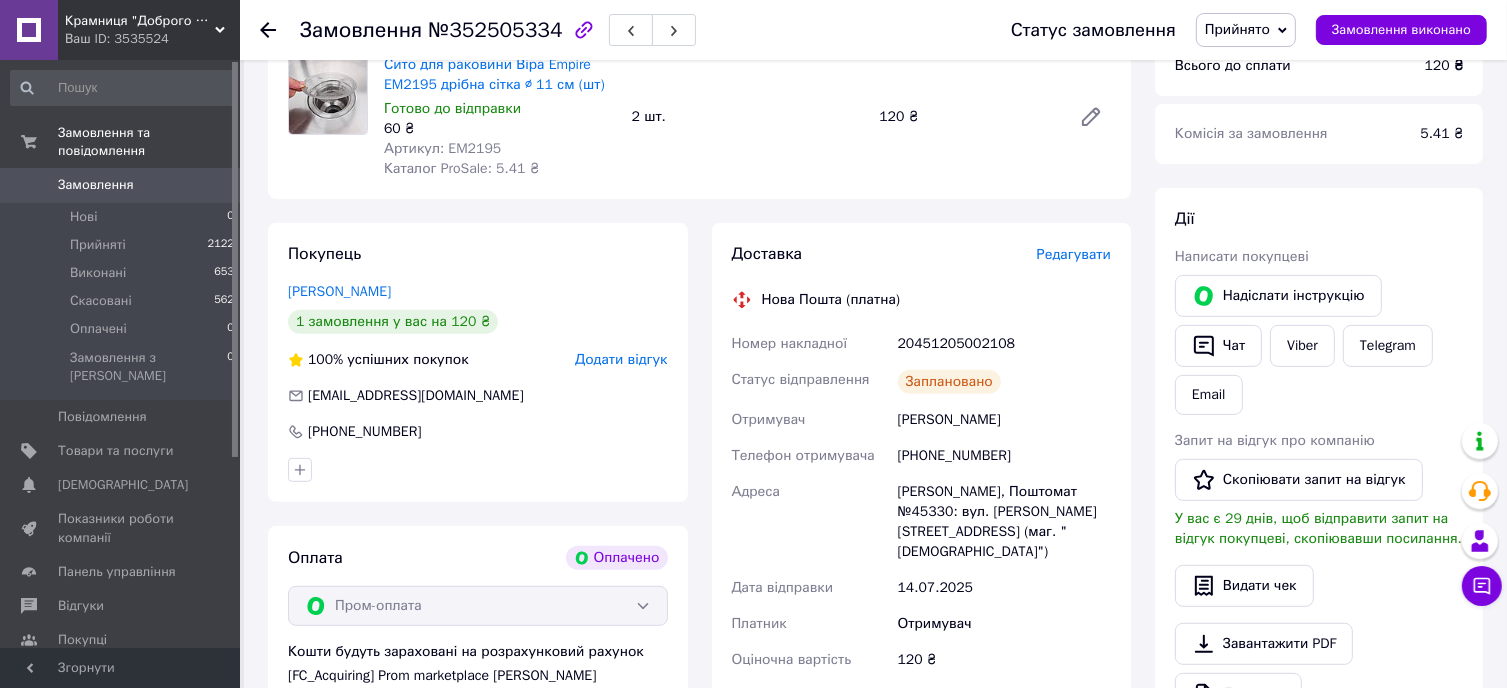 scroll, scrollTop: 700, scrollLeft: 0, axis: vertical 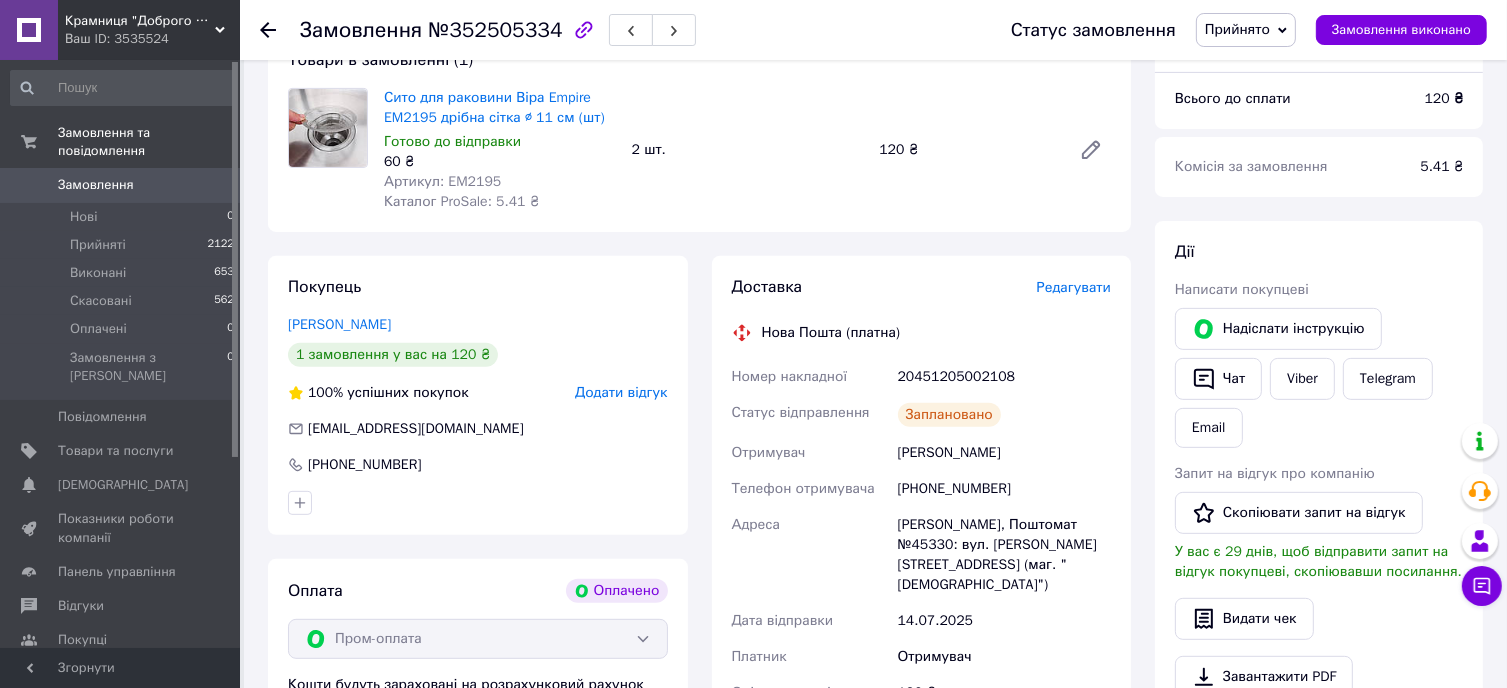 click on "20451205002108" at bounding box center (1004, 377) 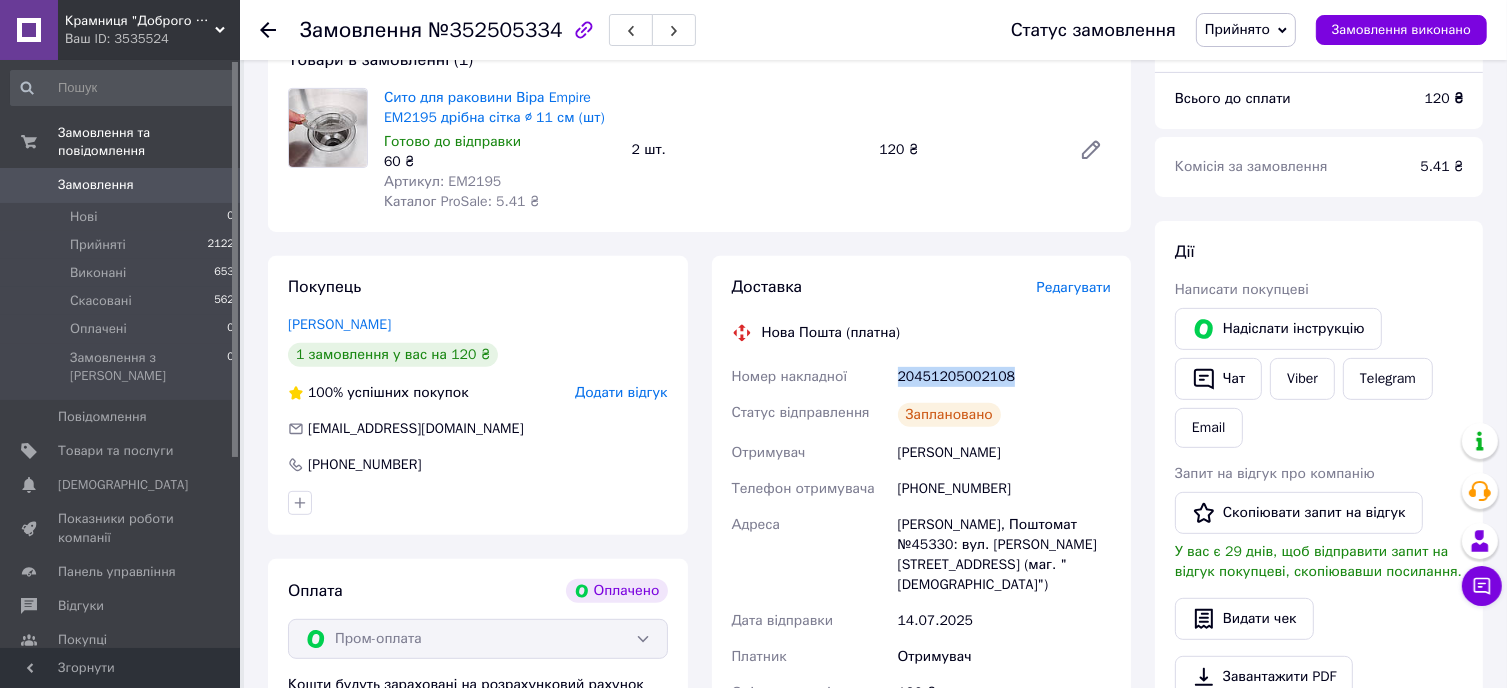 click on "20451205002108" at bounding box center (1004, 377) 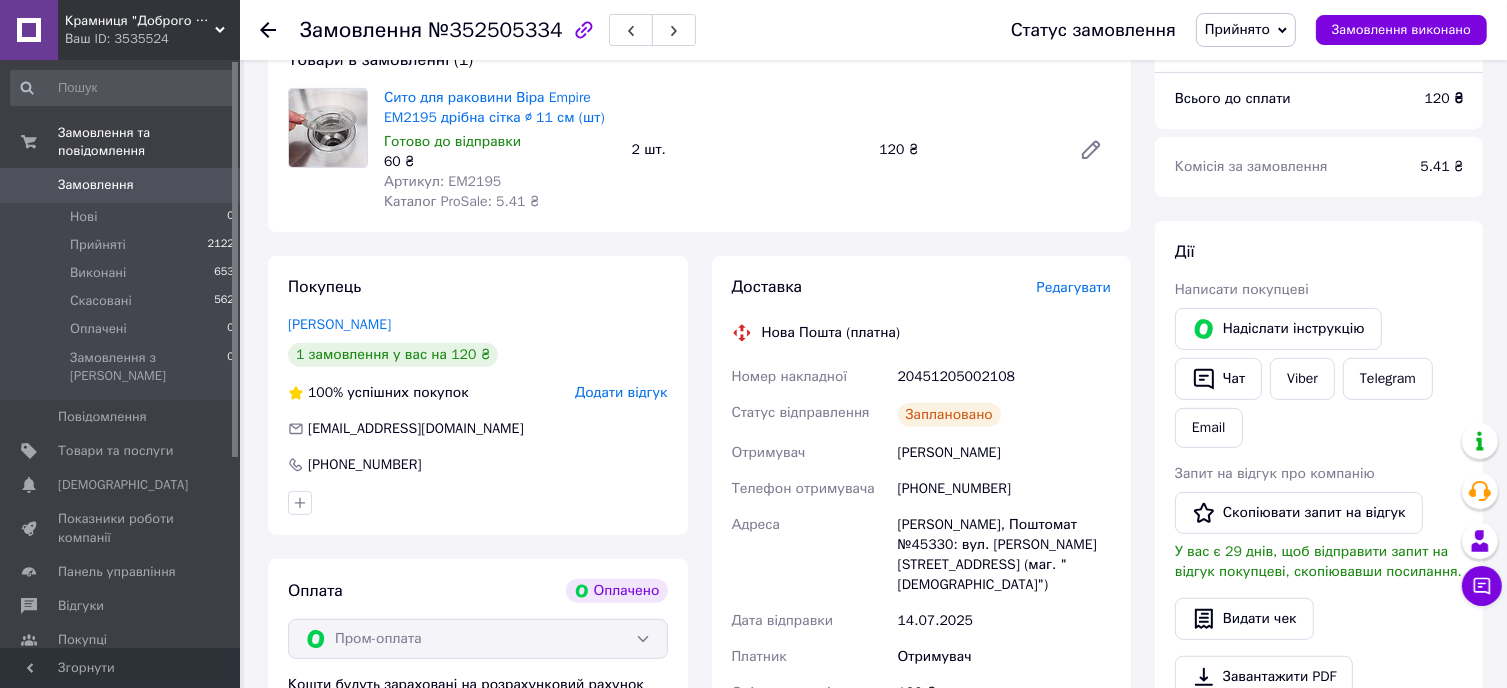 click on "Отримувач" at bounding box center [1004, 657] 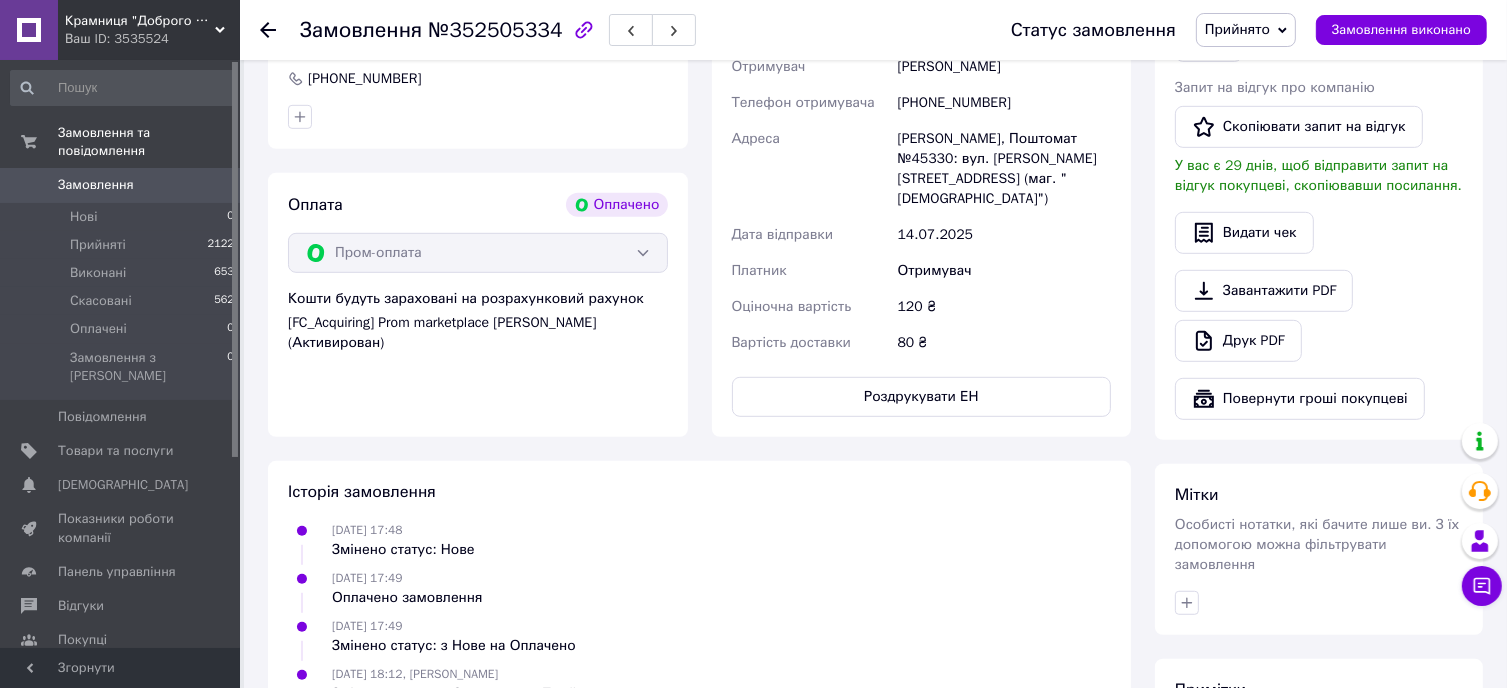 scroll, scrollTop: 600, scrollLeft: 0, axis: vertical 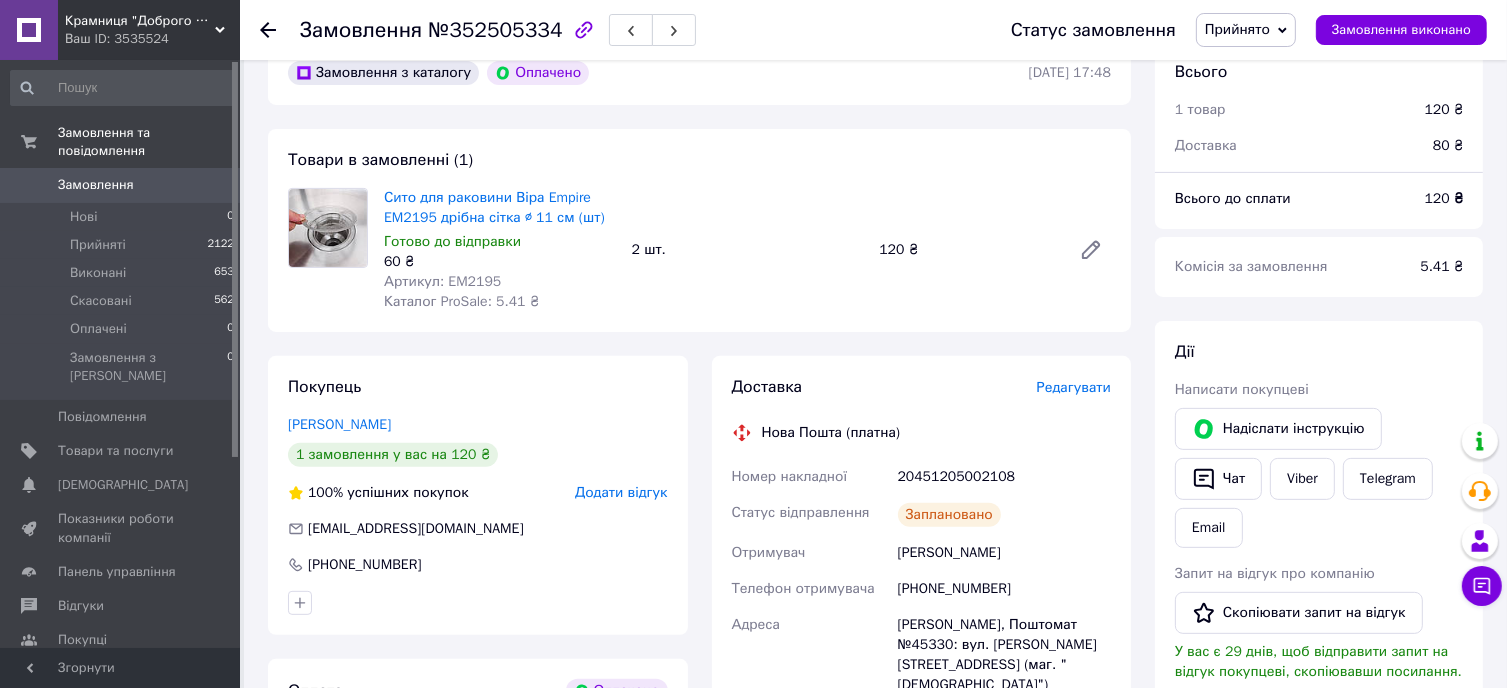 click on "0" at bounding box center (212, 185) 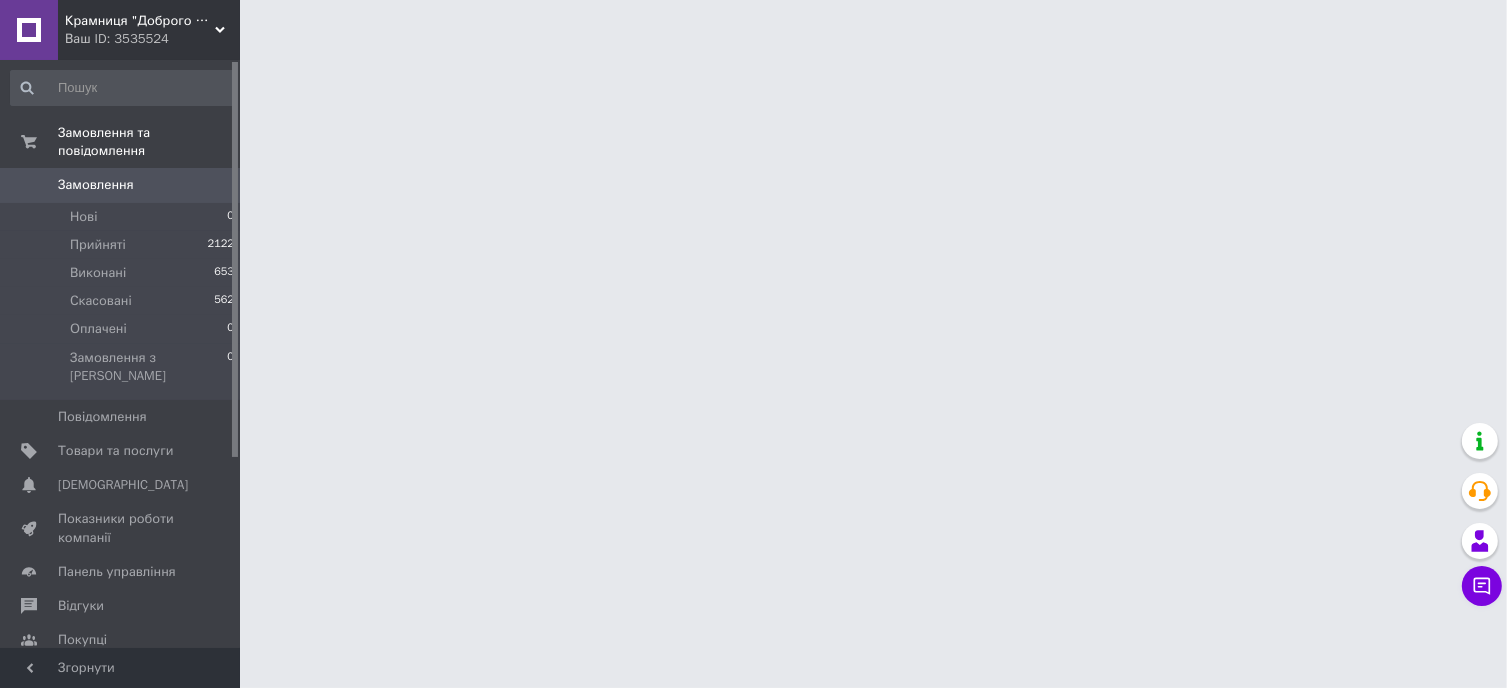 scroll, scrollTop: 0, scrollLeft: 0, axis: both 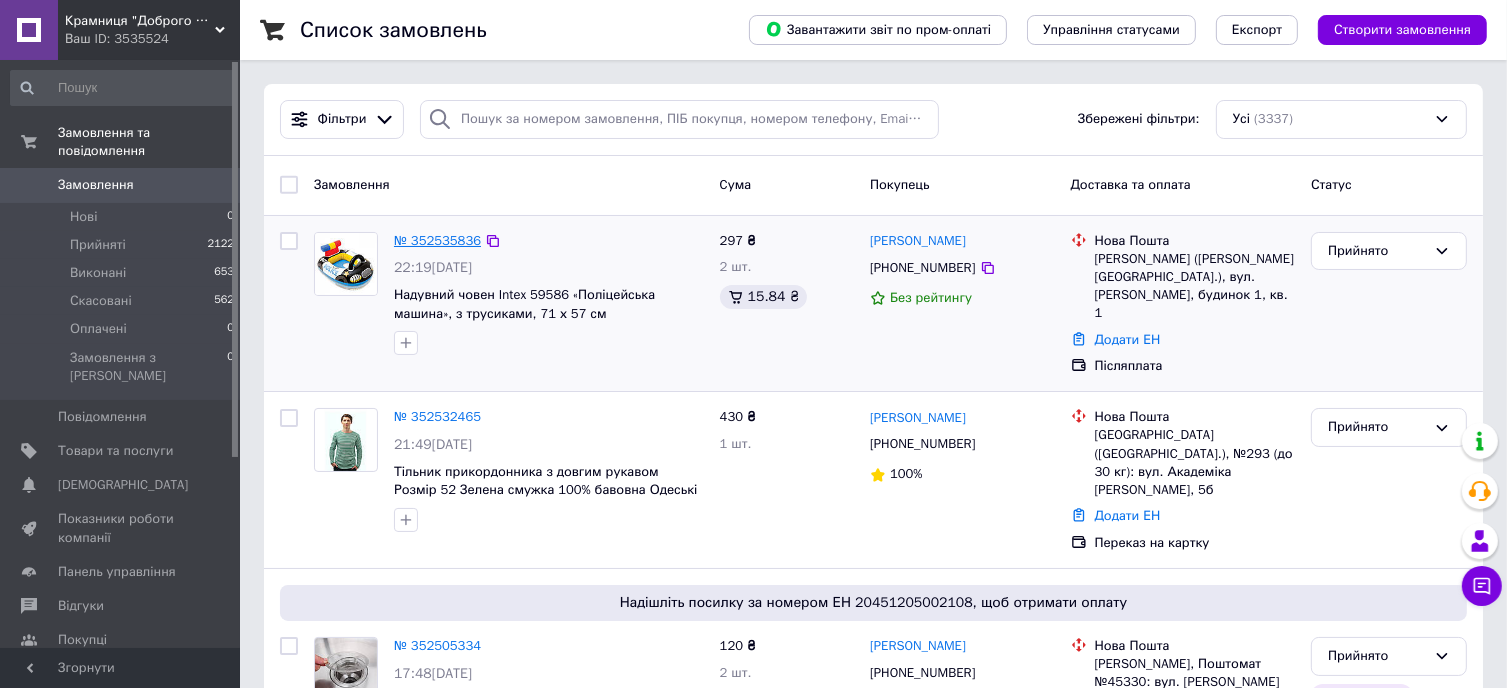 click on "№ 352535836" at bounding box center (437, 240) 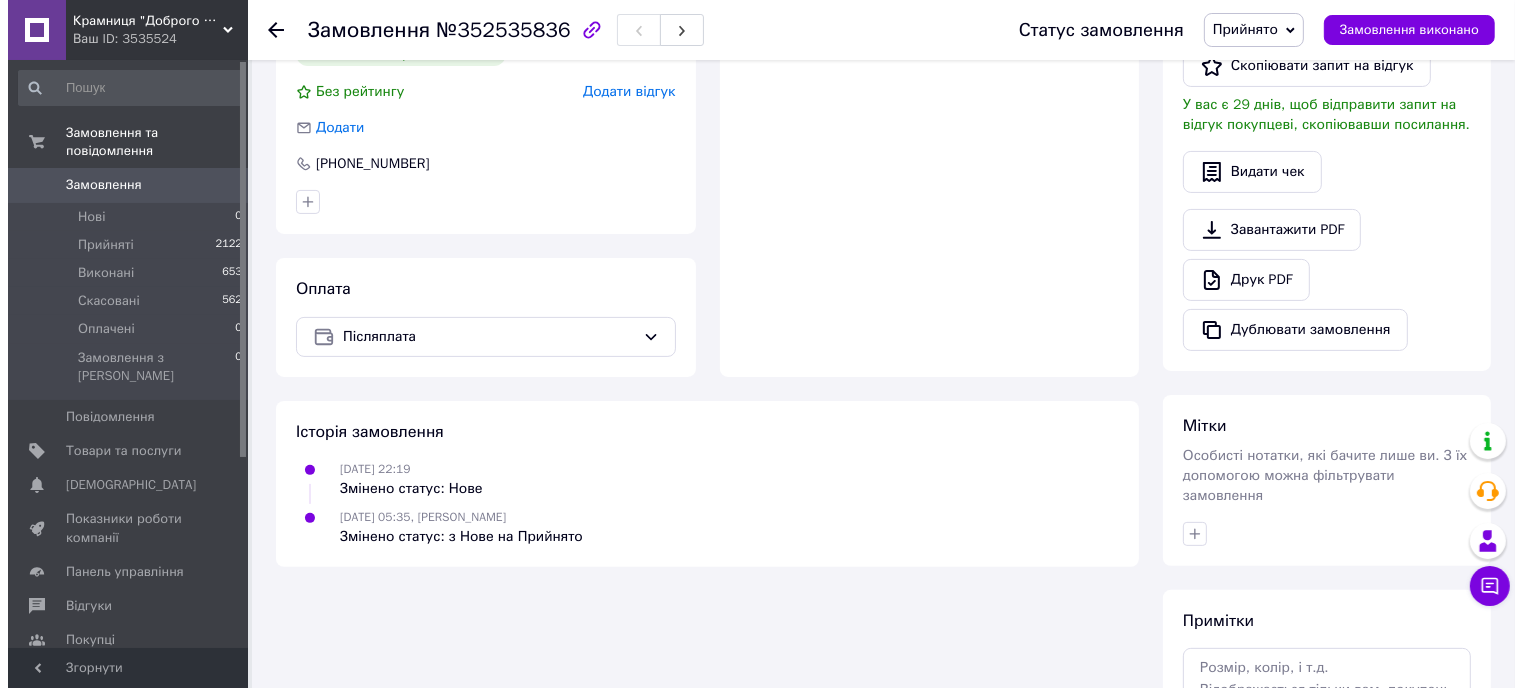 scroll, scrollTop: 500, scrollLeft: 0, axis: vertical 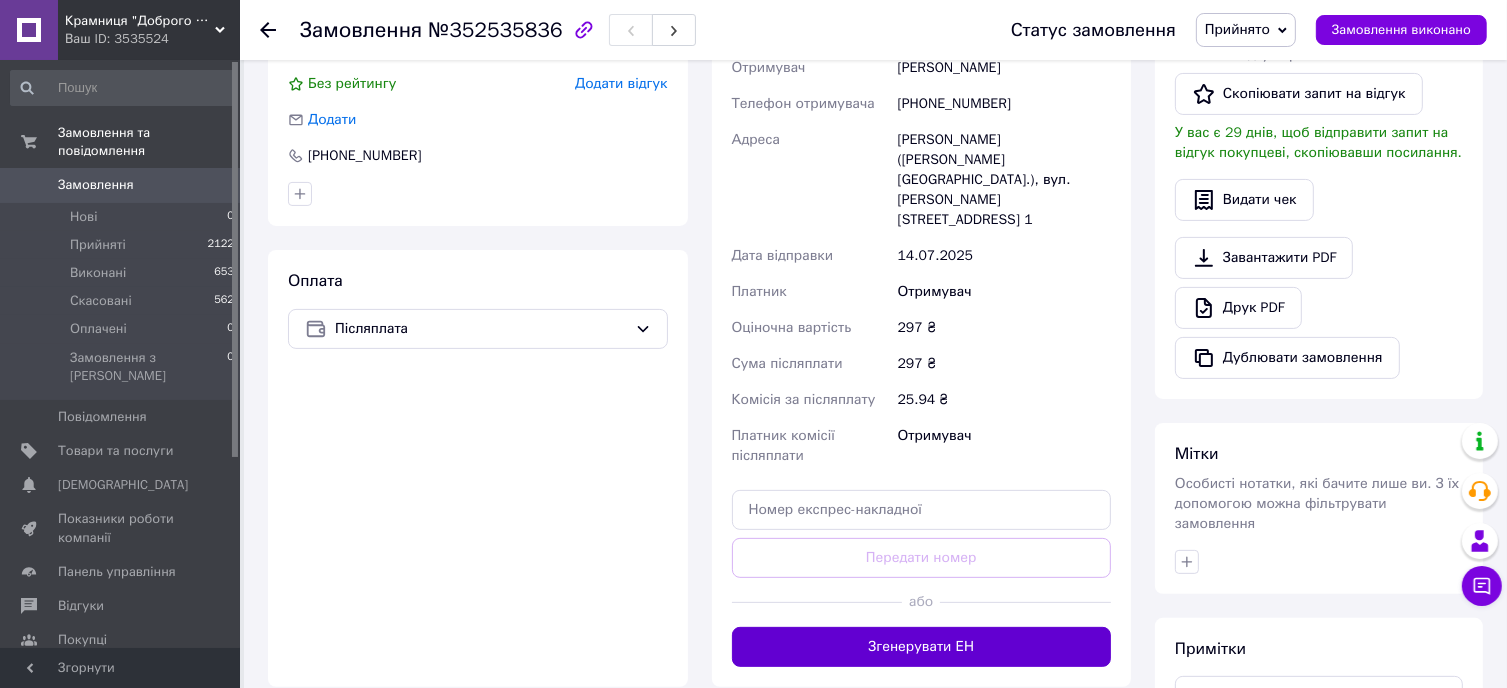 click on "Згенерувати ЕН" at bounding box center (922, 647) 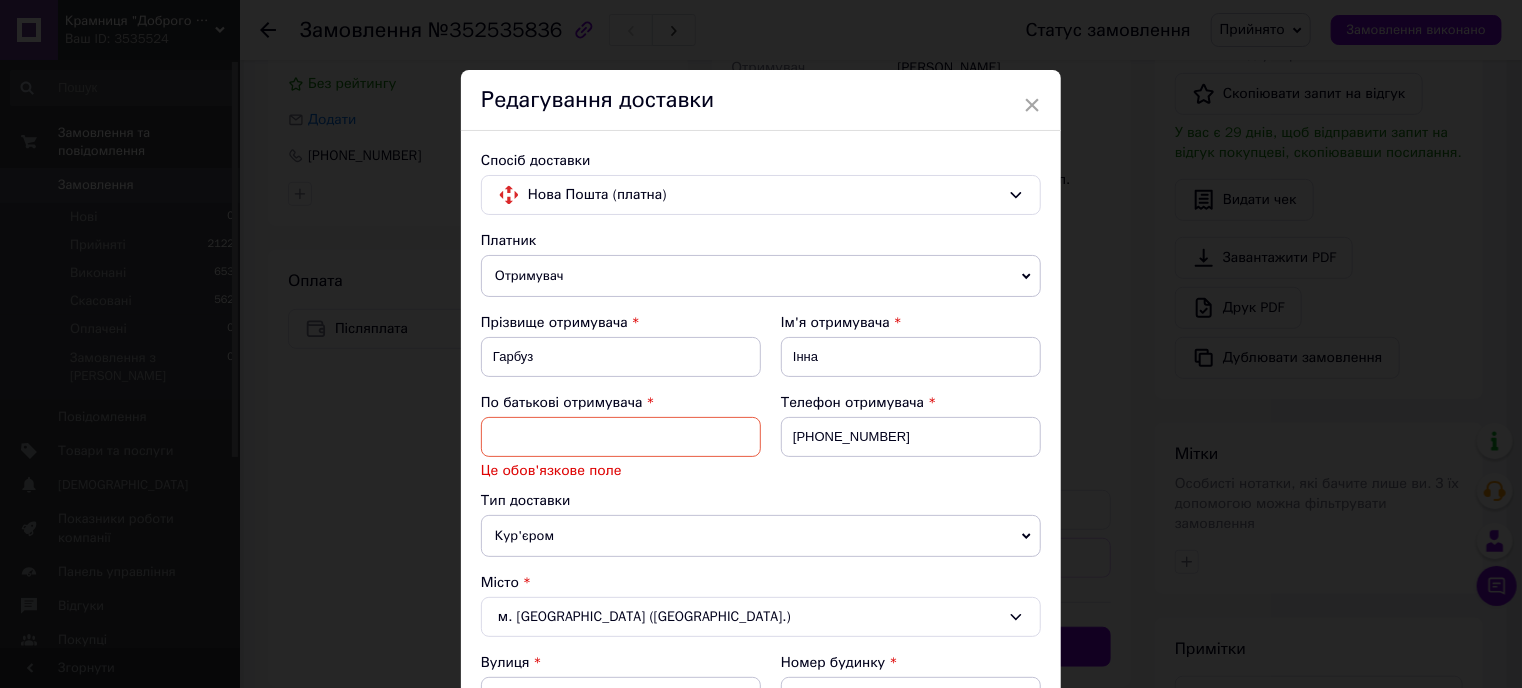 click at bounding box center (621, 437) 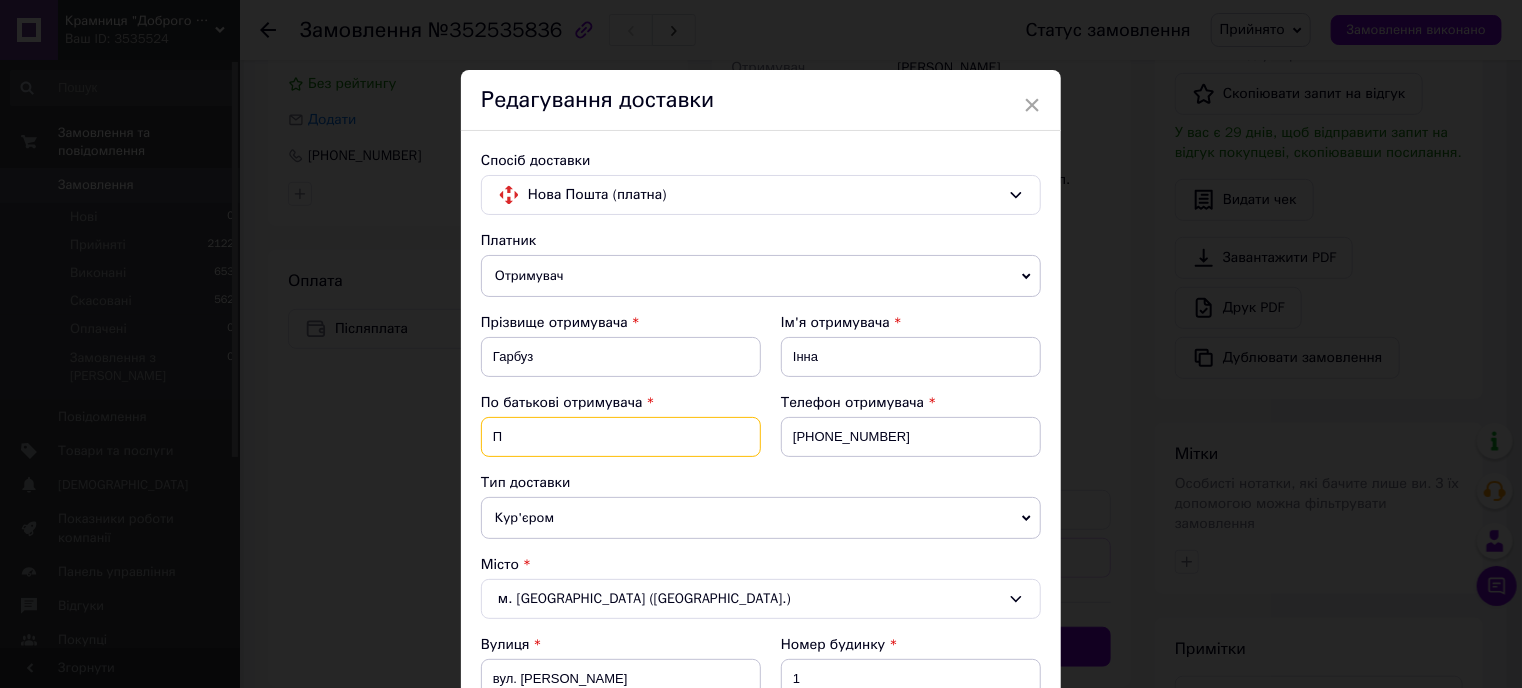 click on "П" at bounding box center [621, 437] 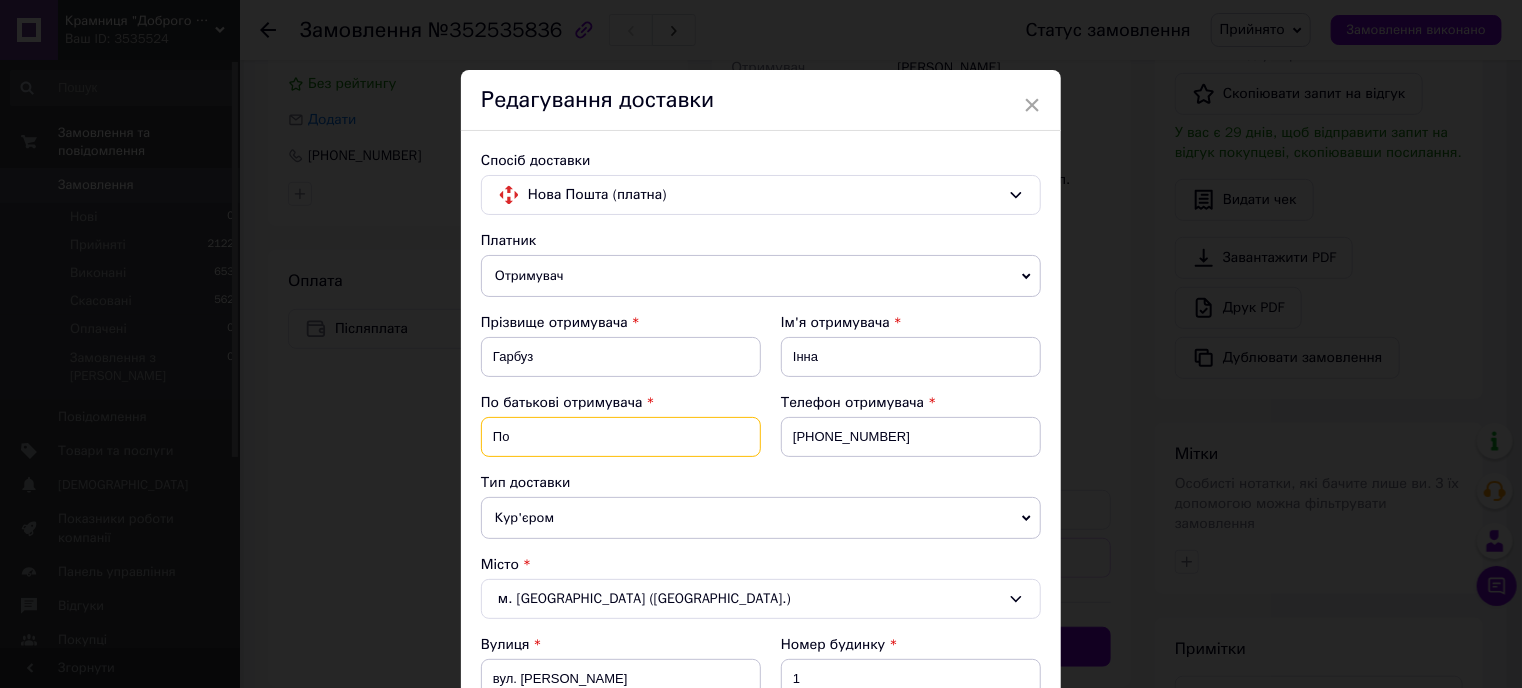 type on "[GEOGRAPHIC_DATA]" 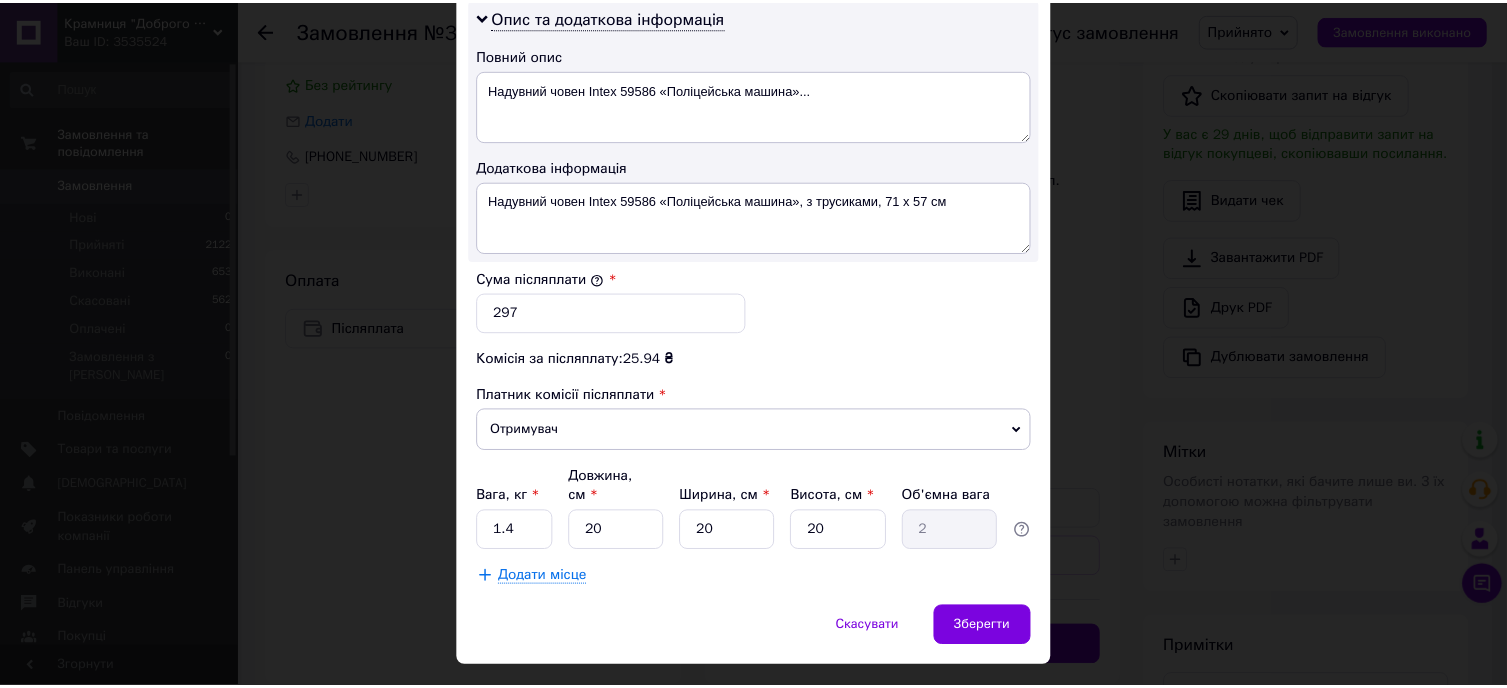 scroll, scrollTop: 1134, scrollLeft: 0, axis: vertical 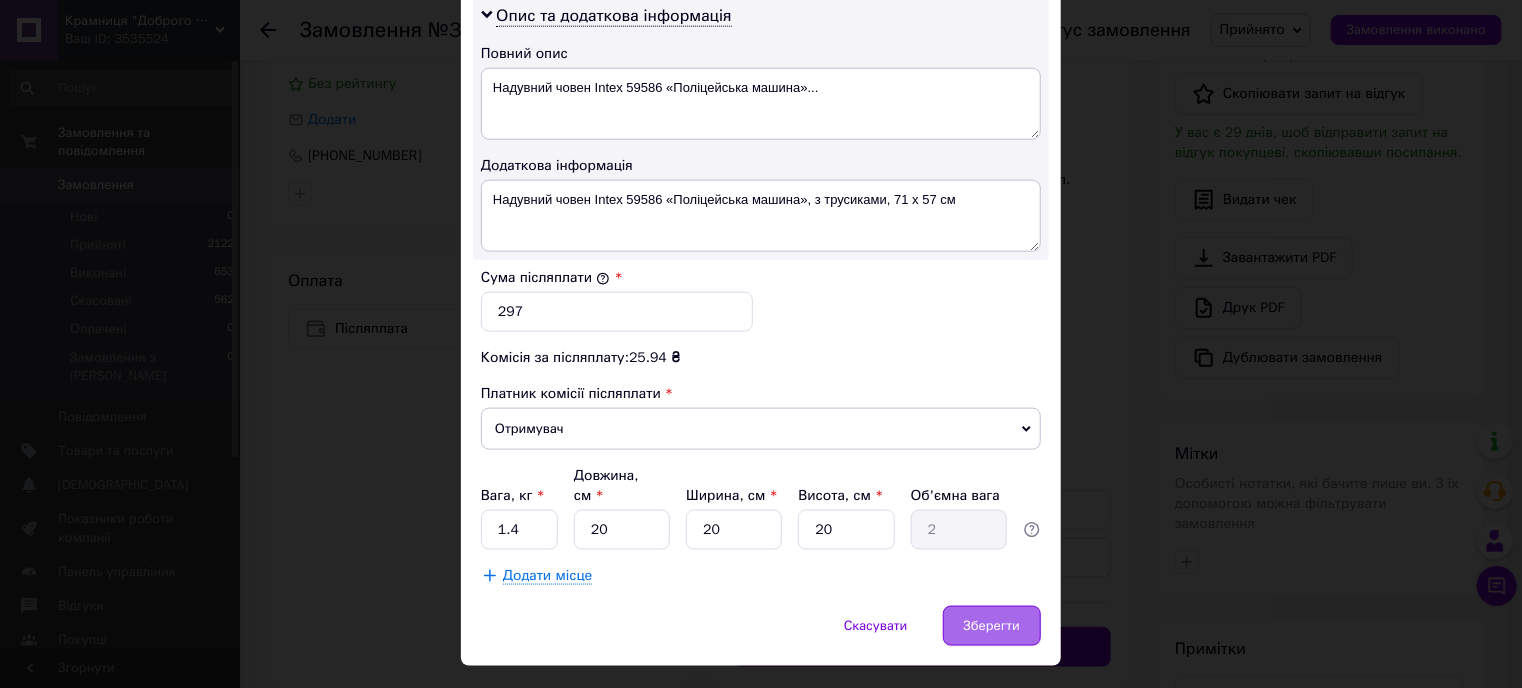 click on "Зберегти" at bounding box center (992, 626) 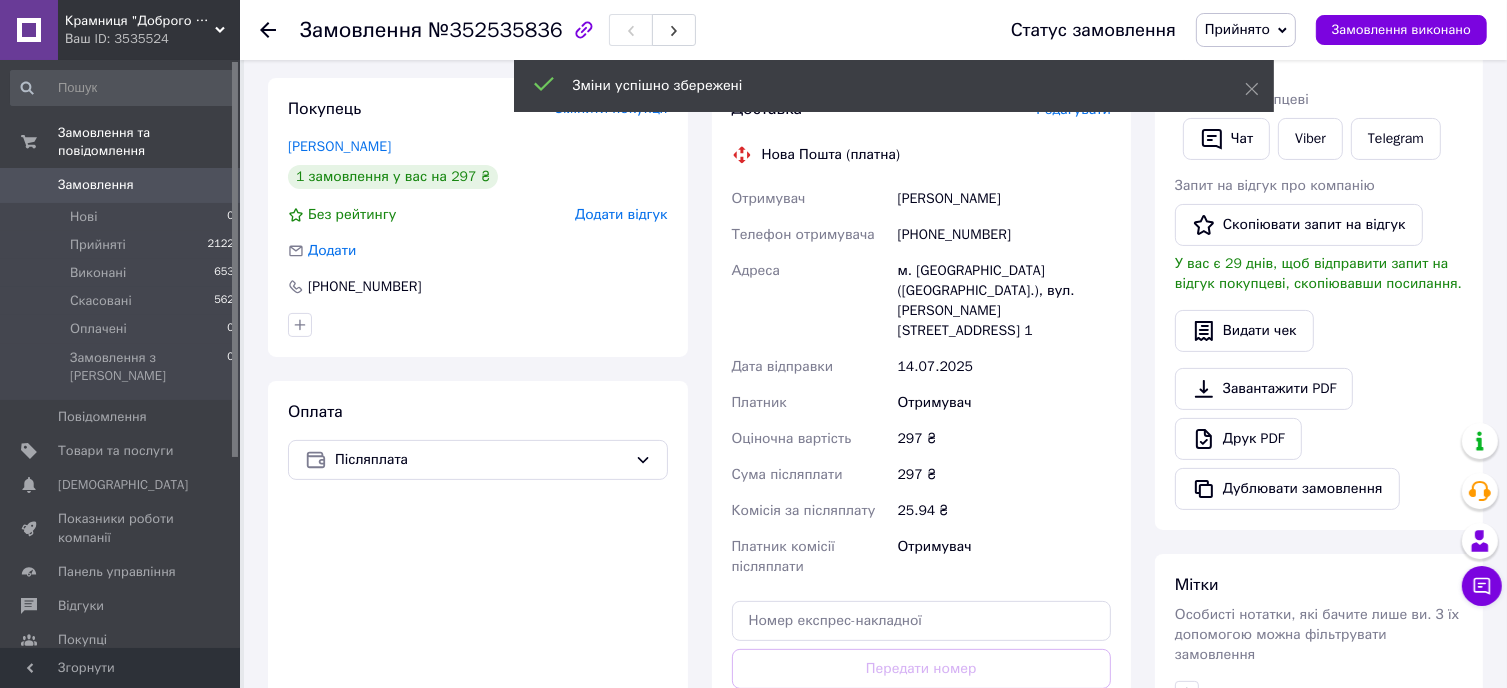scroll, scrollTop: 100, scrollLeft: 0, axis: vertical 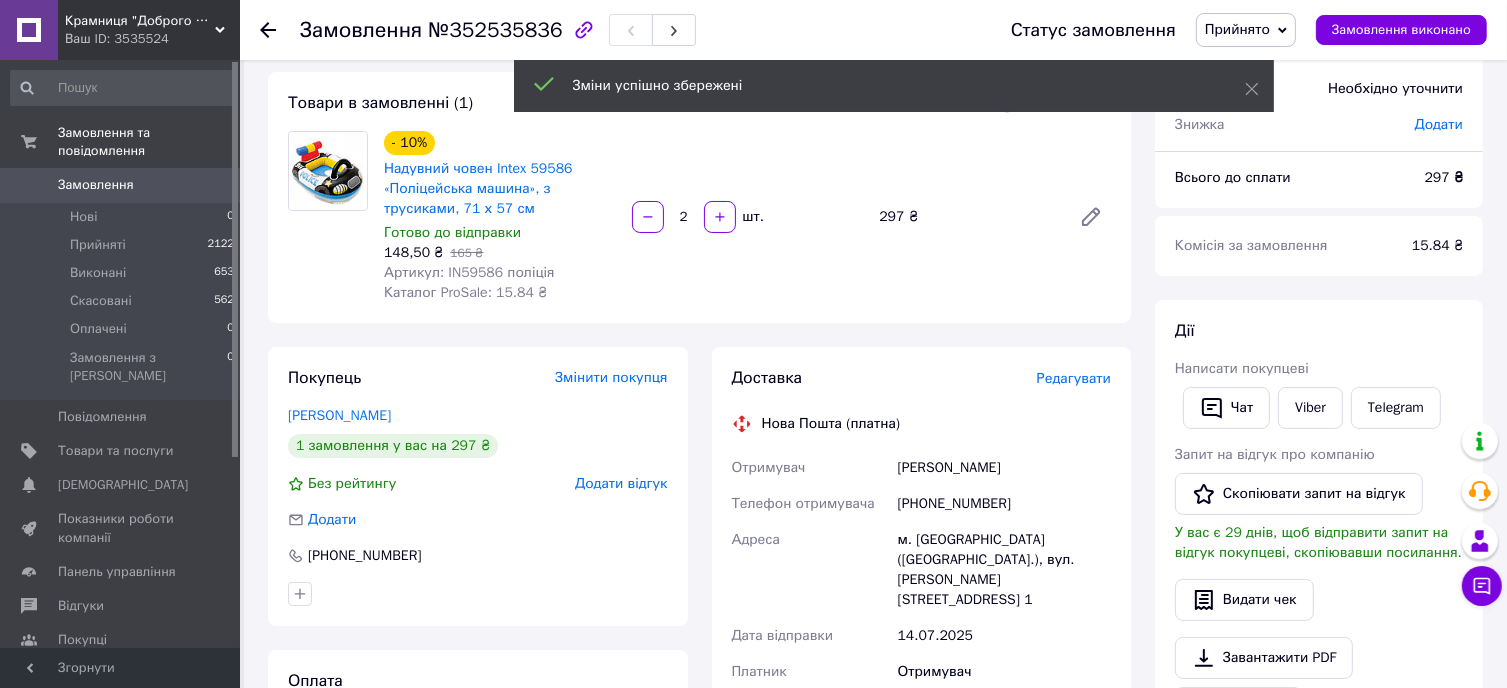 click on "[PHONE_NUMBER]" at bounding box center (1004, 504) 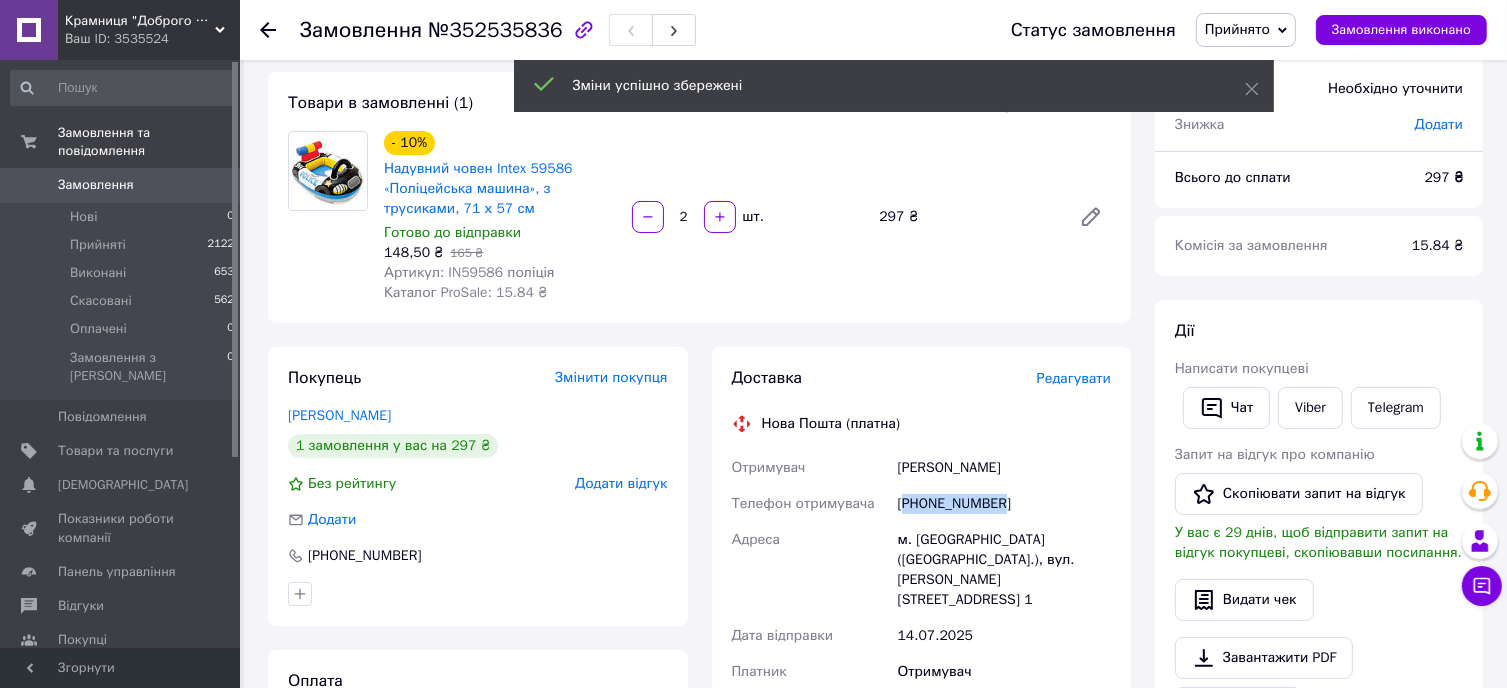 click on "[PHONE_NUMBER]" at bounding box center [1004, 504] 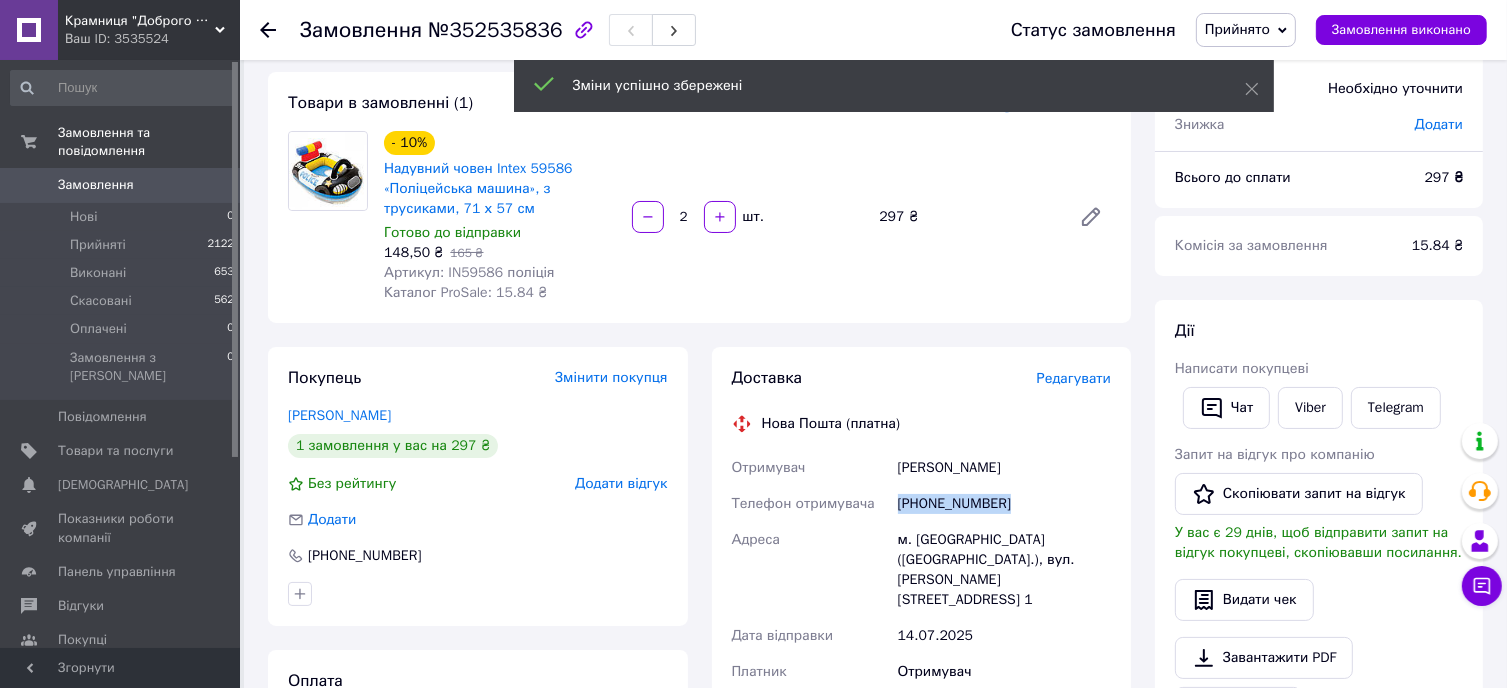 click on "[PHONE_NUMBER]" at bounding box center [1004, 504] 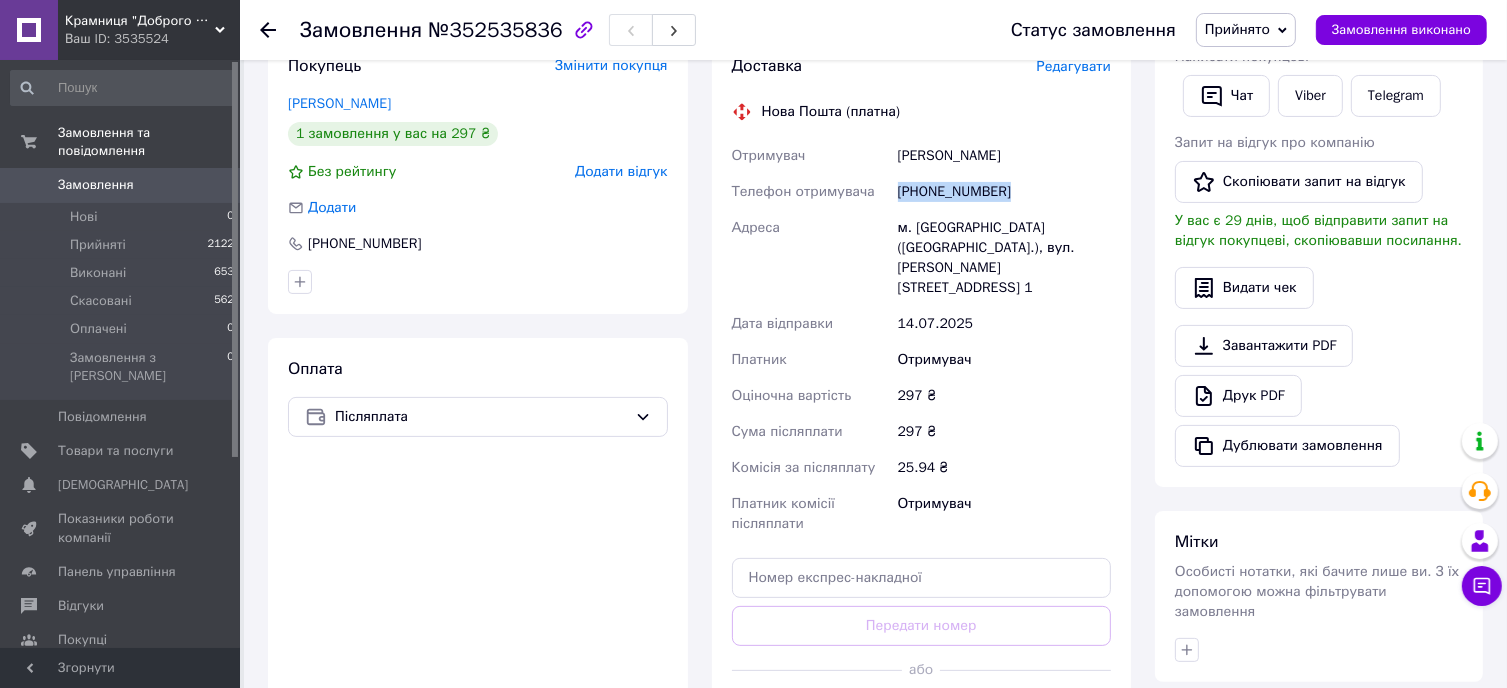 scroll, scrollTop: 600, scrollLeft: 0, axis: vertical 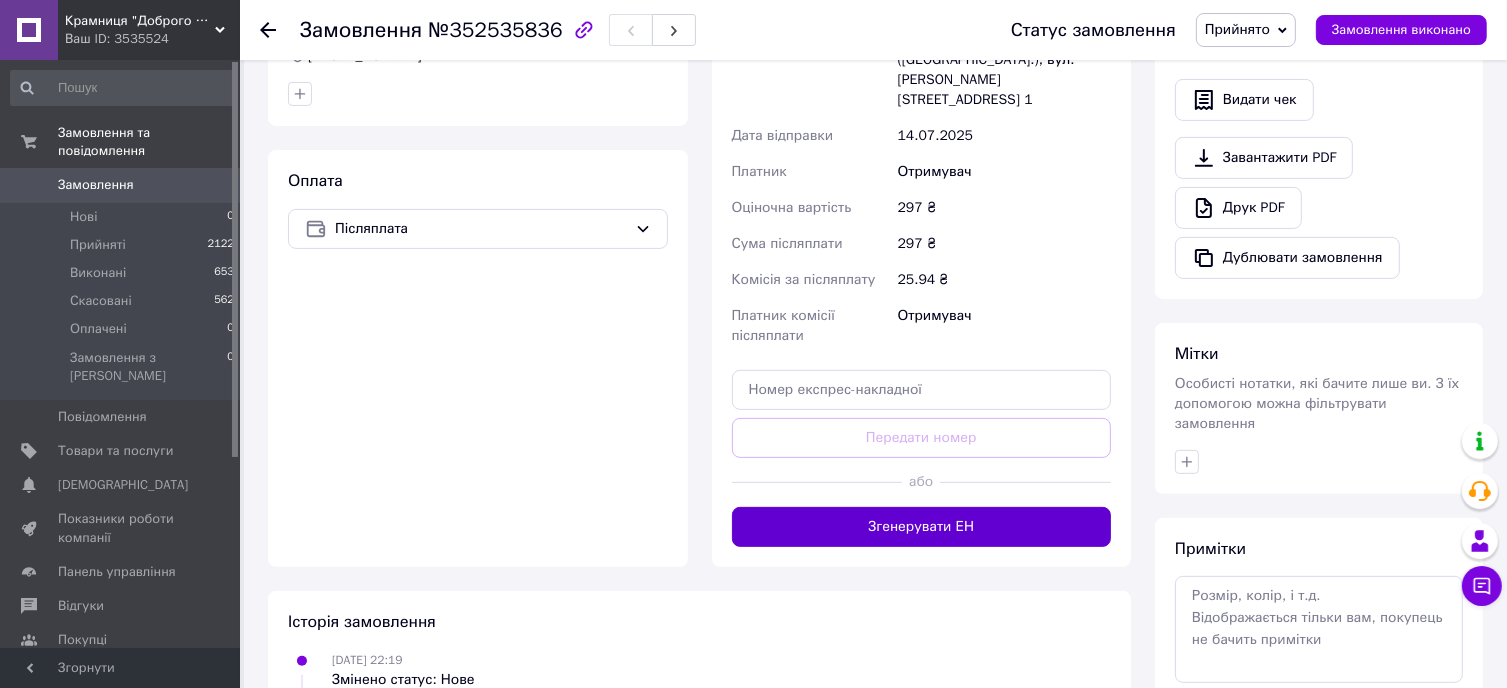 click on "Згенерувати ЕН" at bounding box center [922, 527] 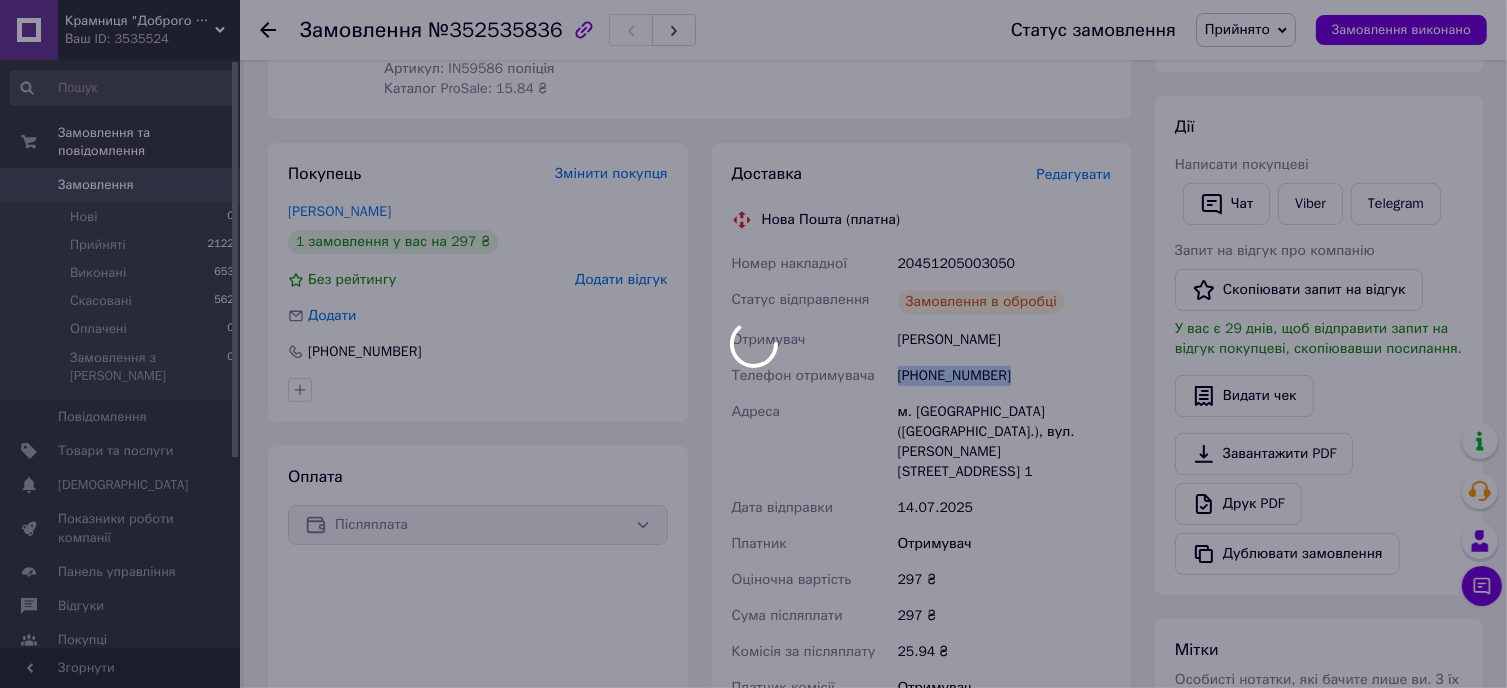 scroll, scrollTop: 300, scrollLeft: 0, axis: vertical 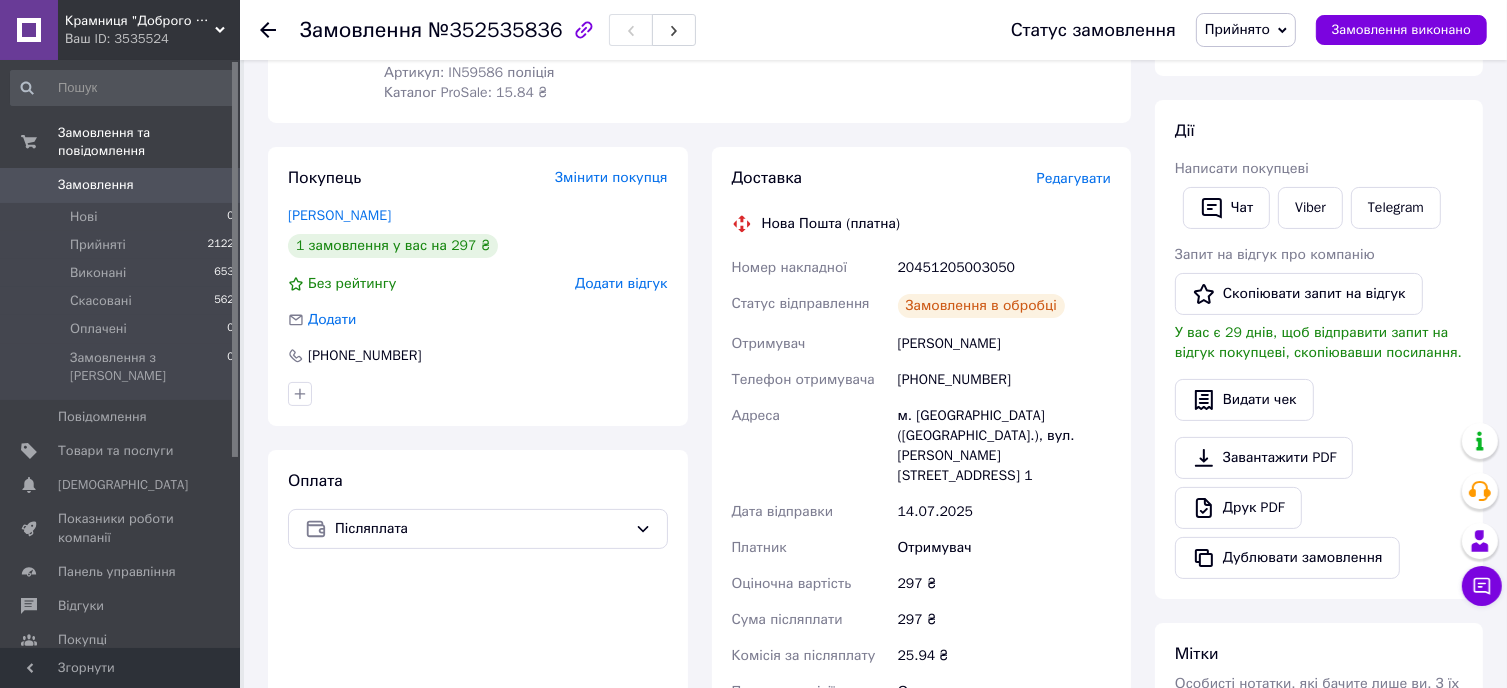 click on "20451205003050" at bounding box center [1004, 268] 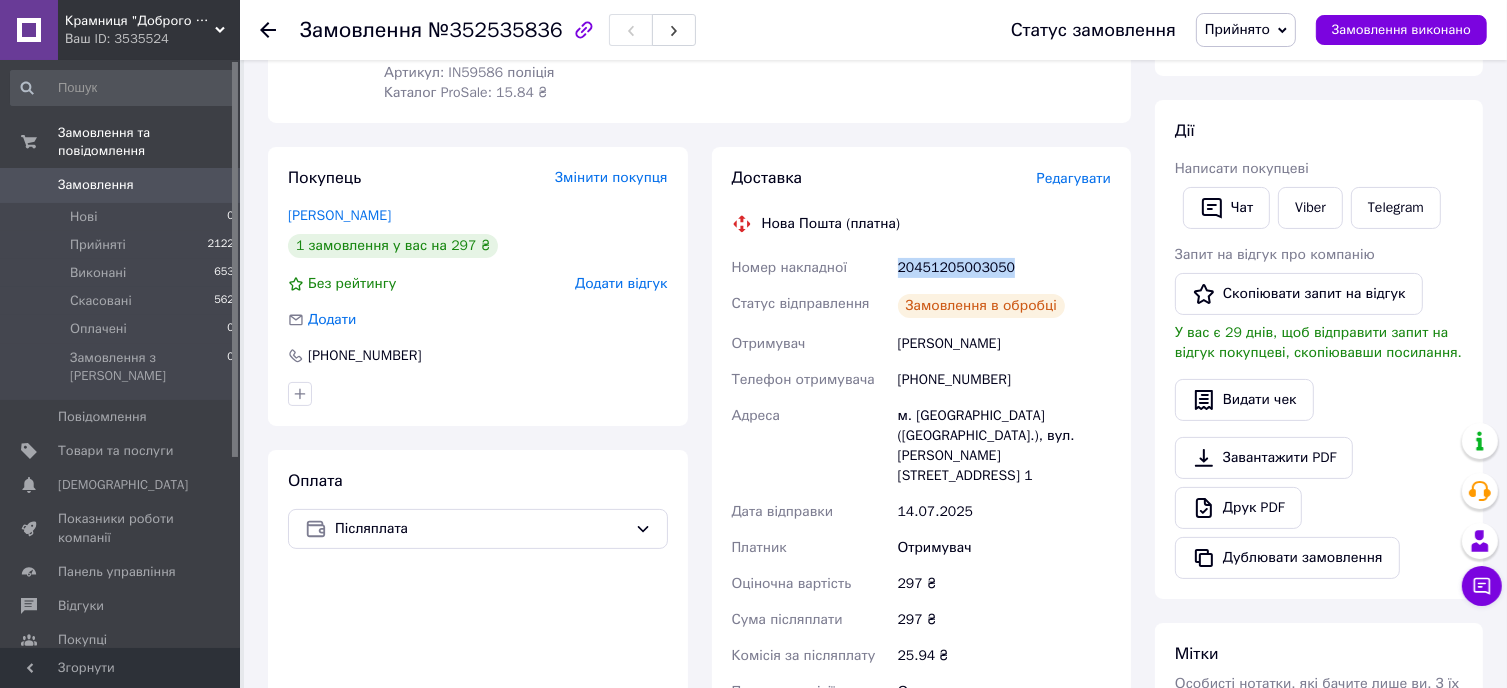 click on "20451205003050" at bounding box center (1004, 268) 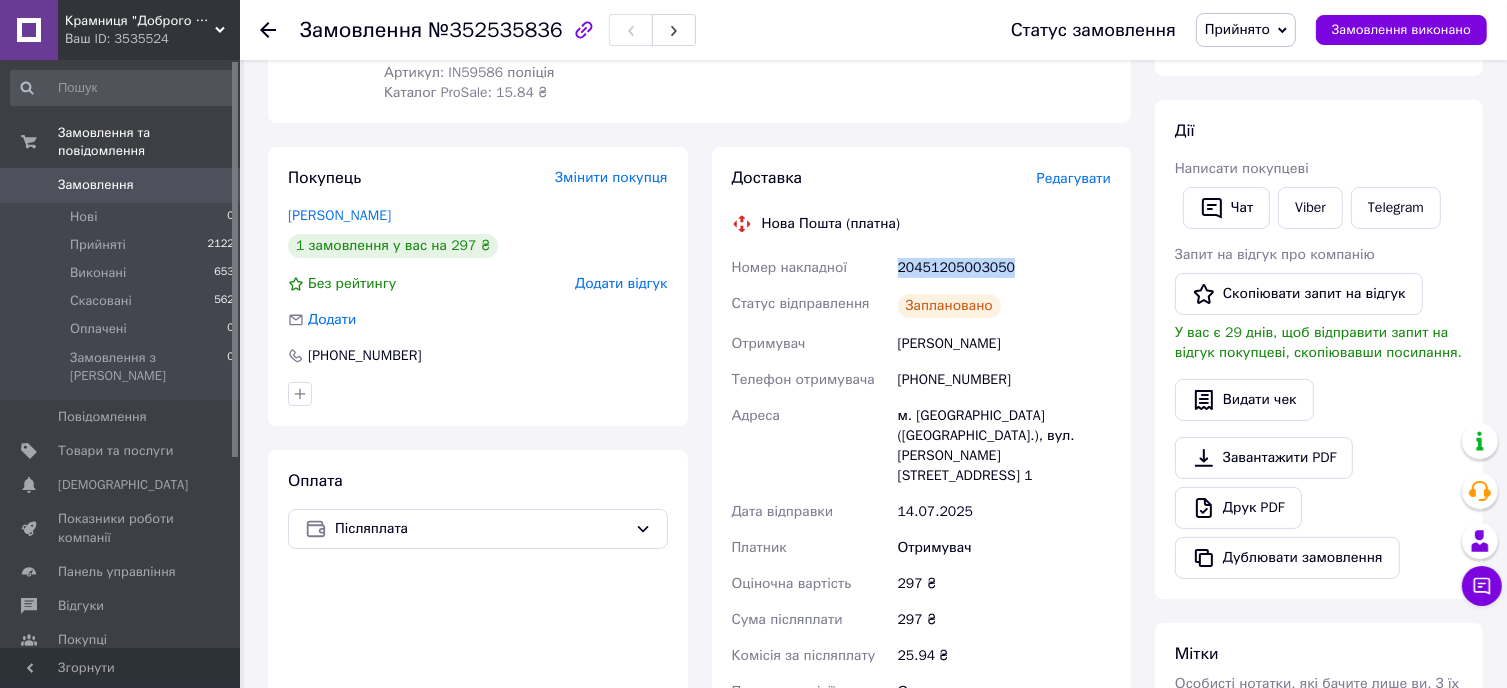 copy on "20451205003050" 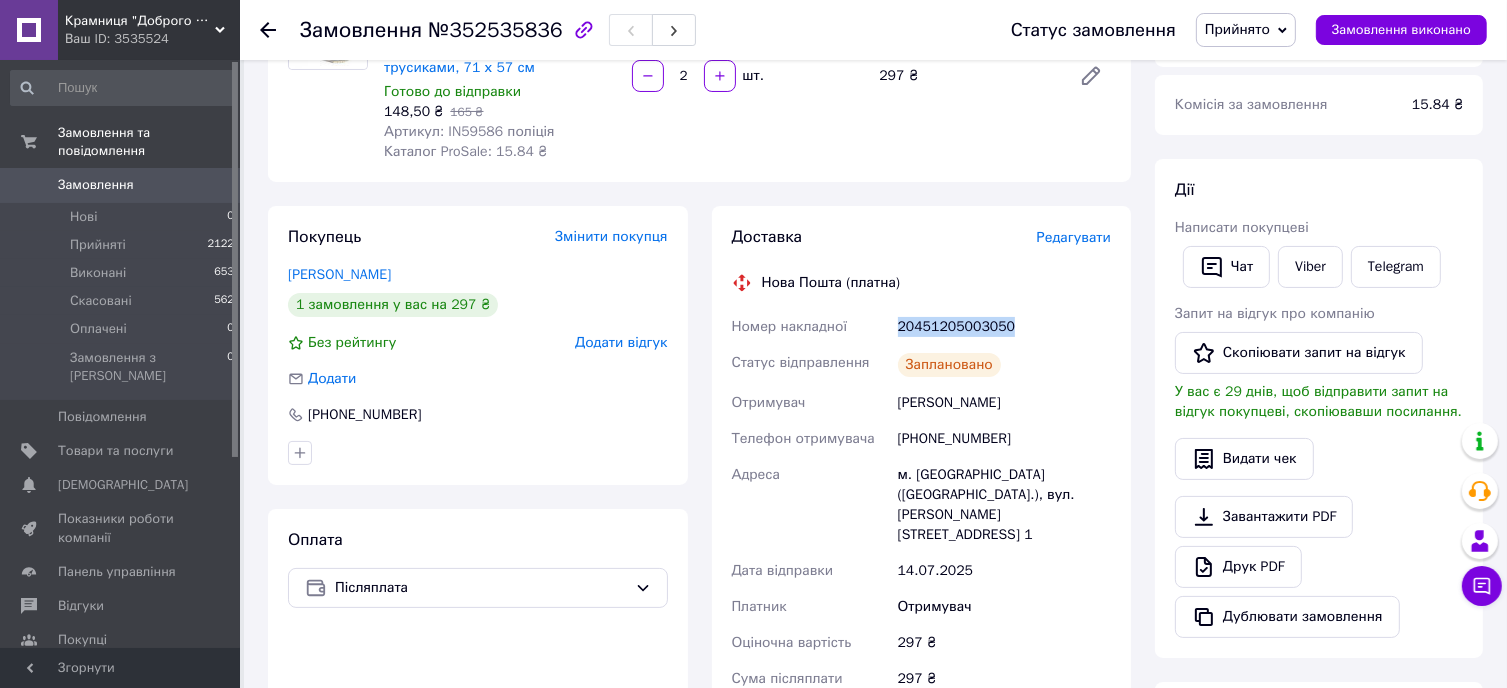 scroll, scrollTop: 0, scrollLeft: 0, axis: both 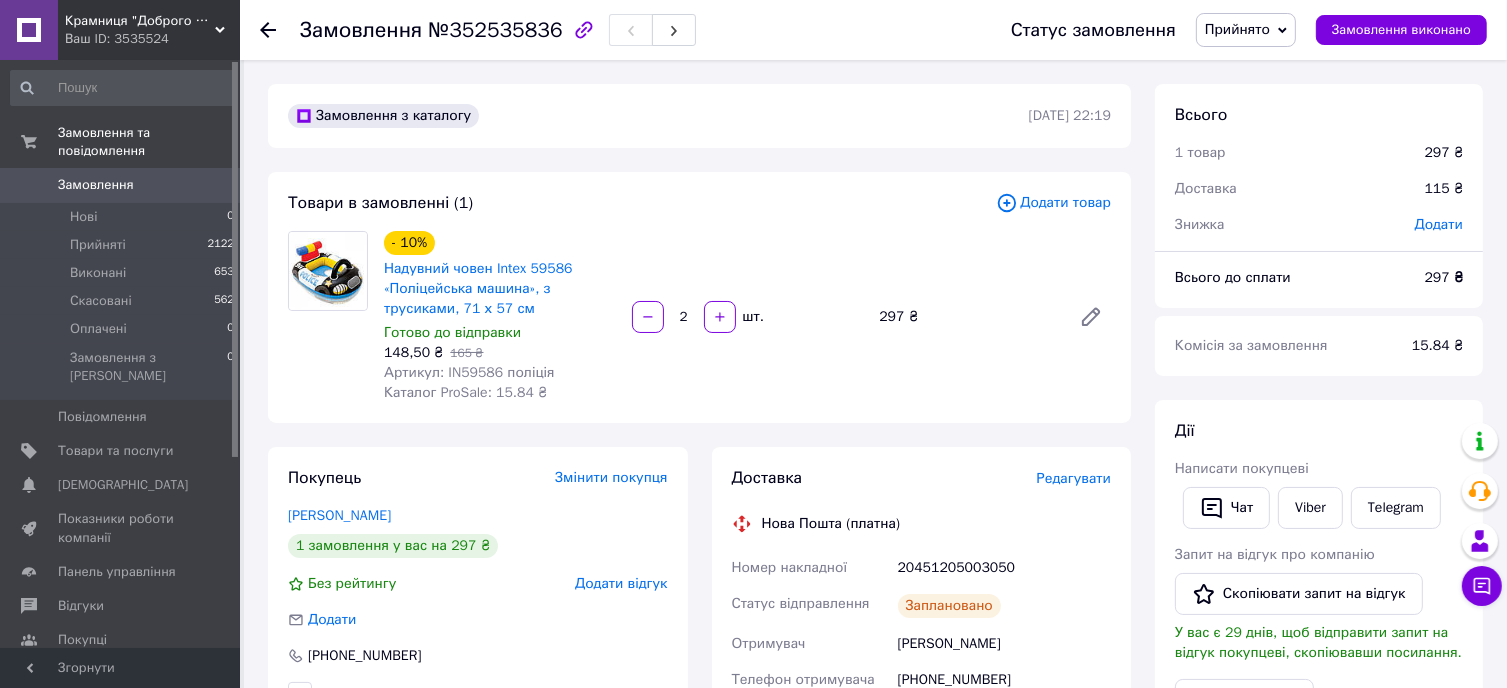 click on "Покупець Змінити покупця [PERSON_NAME] 1 замовлення у вас на 297 ₴ Без рейтингу   Додати відгук Додати [PHONE_NUMBER]" at bounding box center (478, 586) 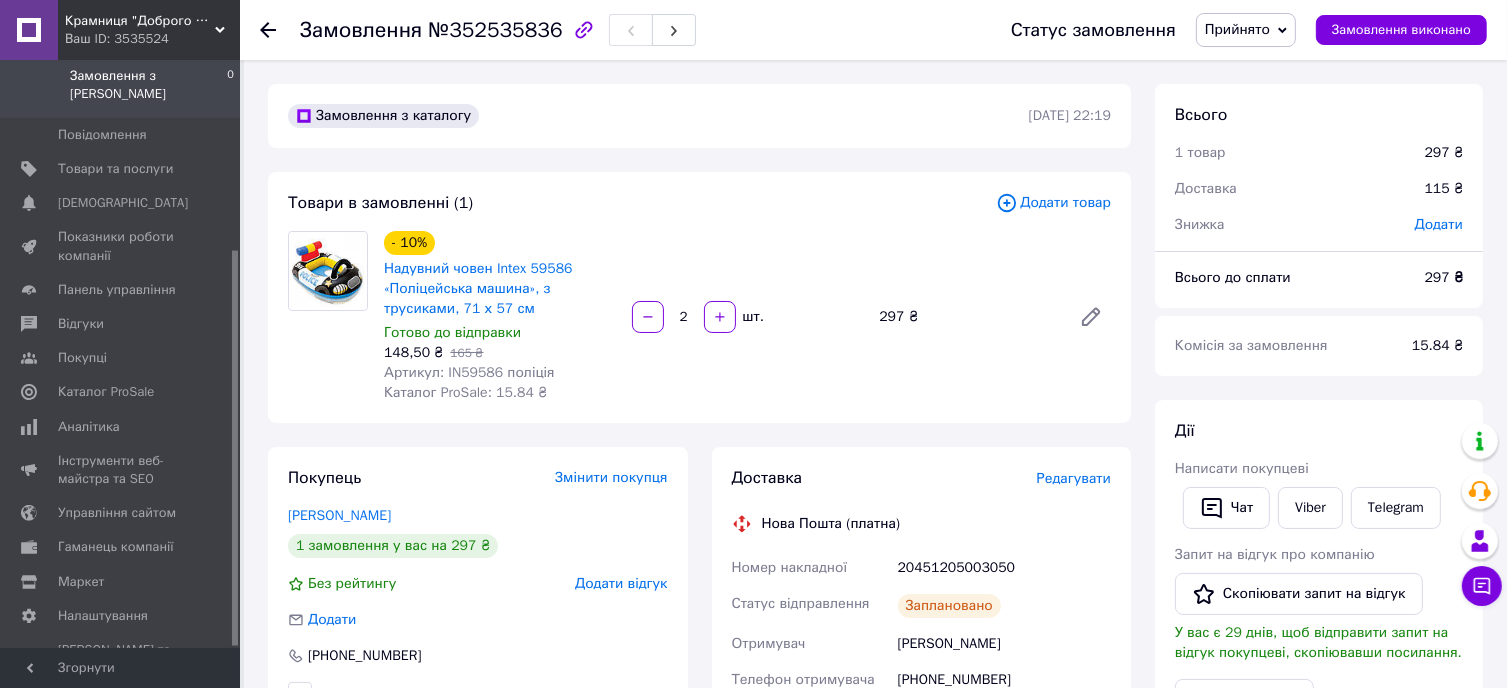 scroll, scrollTop: 0, scrollLeft: 0, axis: both 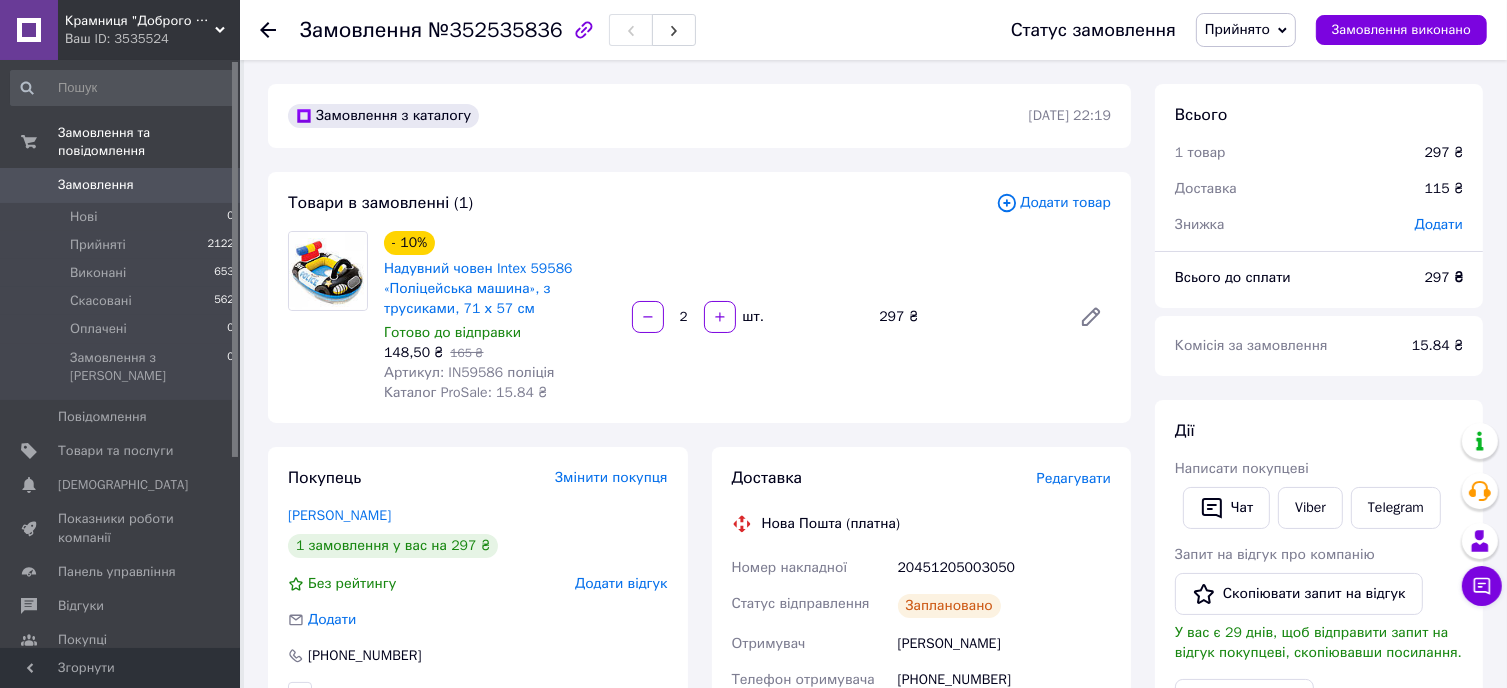 click on "Замовлення" at bounding box center (121, 185) 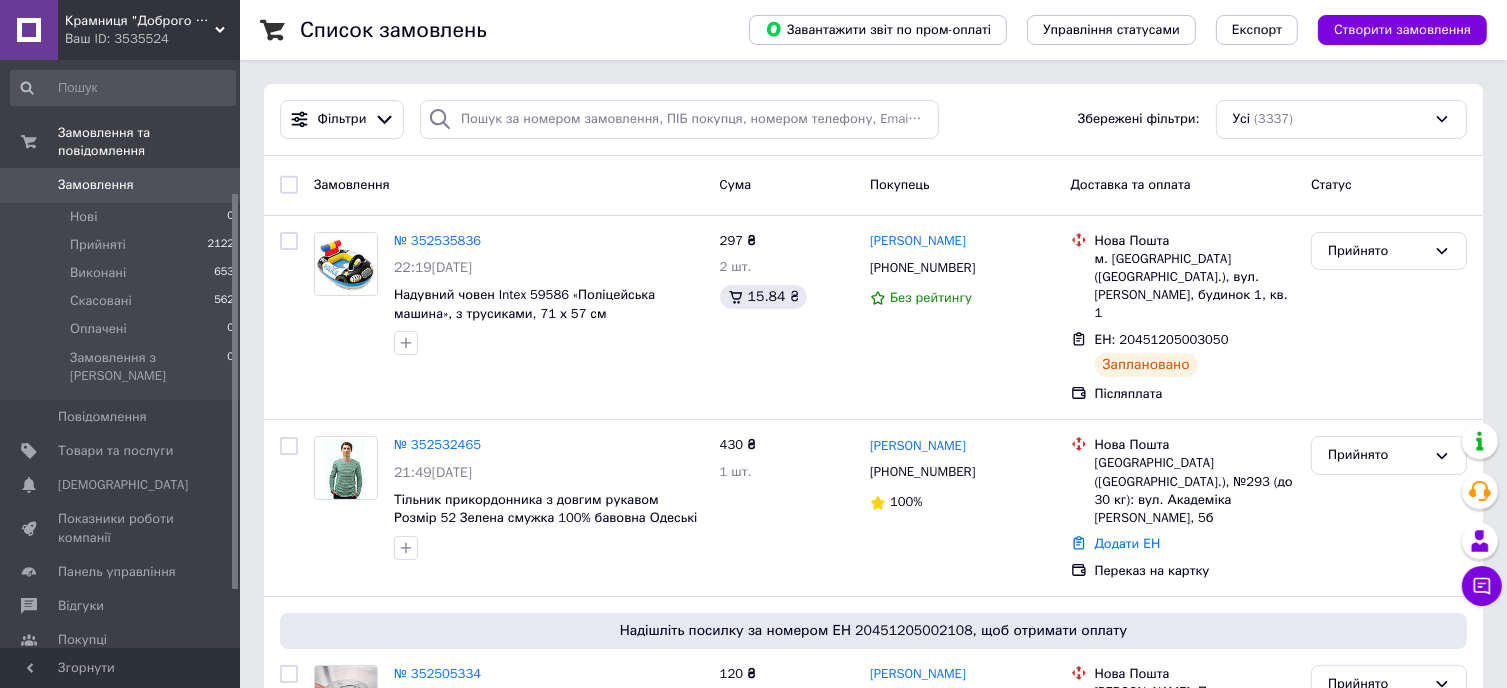 scroll, scrollTop: 282, scrollLeft: 0, axis: vertical 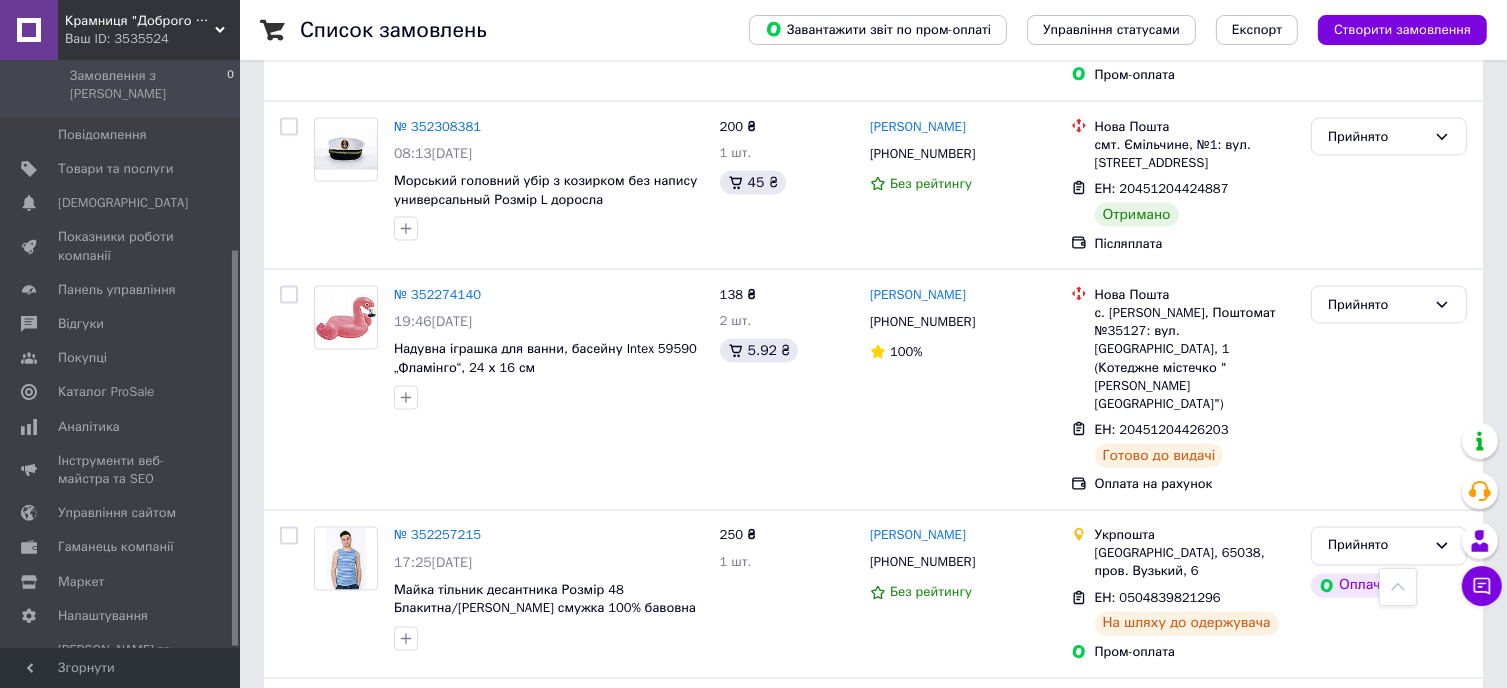 click on "2" at bounding box center (327, 910) 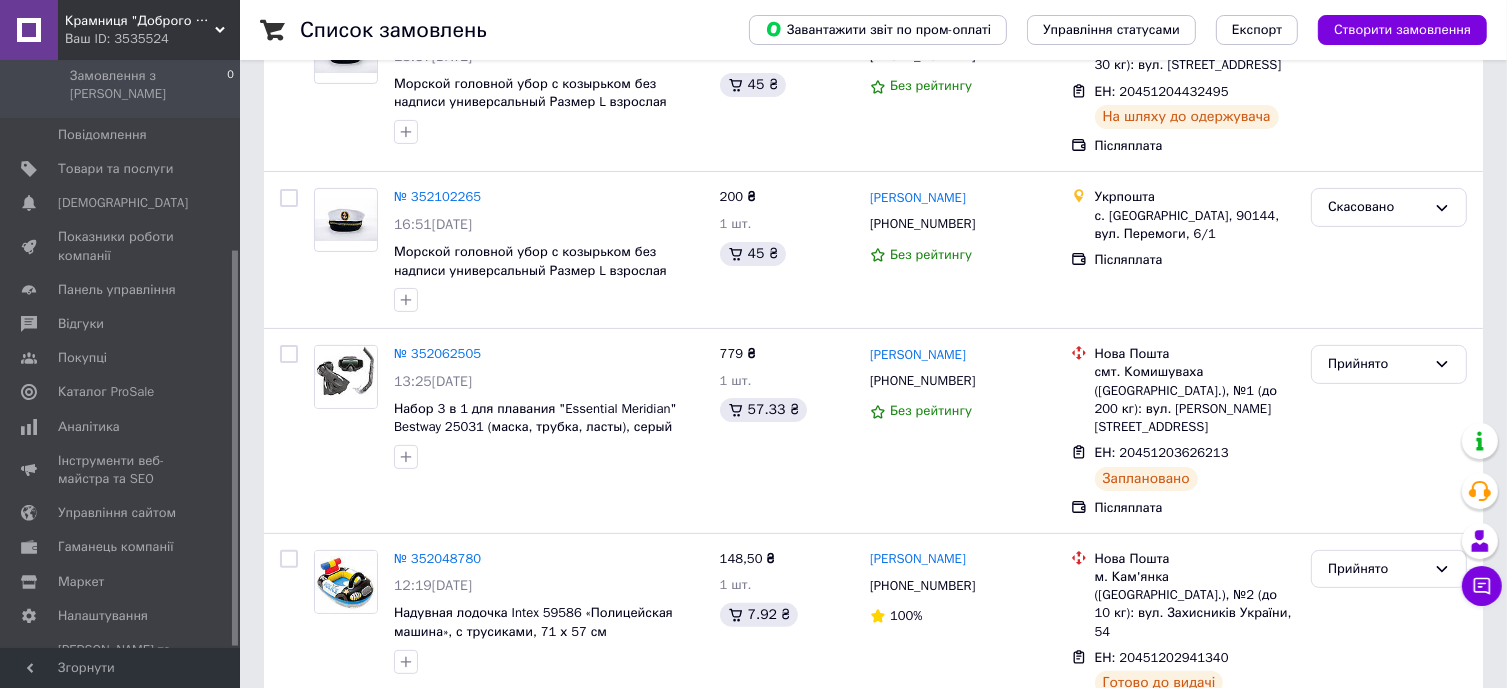 scroll, scrollTop: 400, scrollLeft: 0, axis: vertical 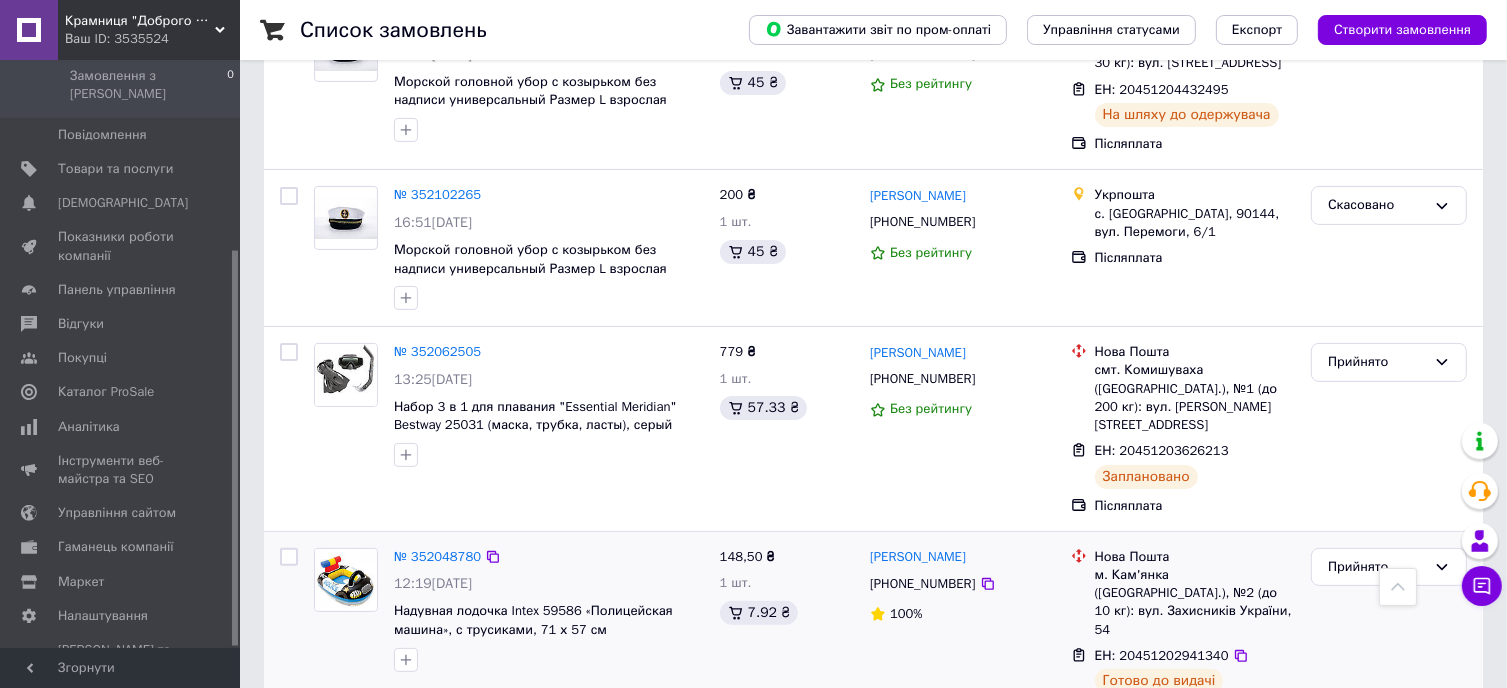 click on "[PERSON_NAME] [PHONE_NUMBER] 100%" at bounding box center [962, 634] 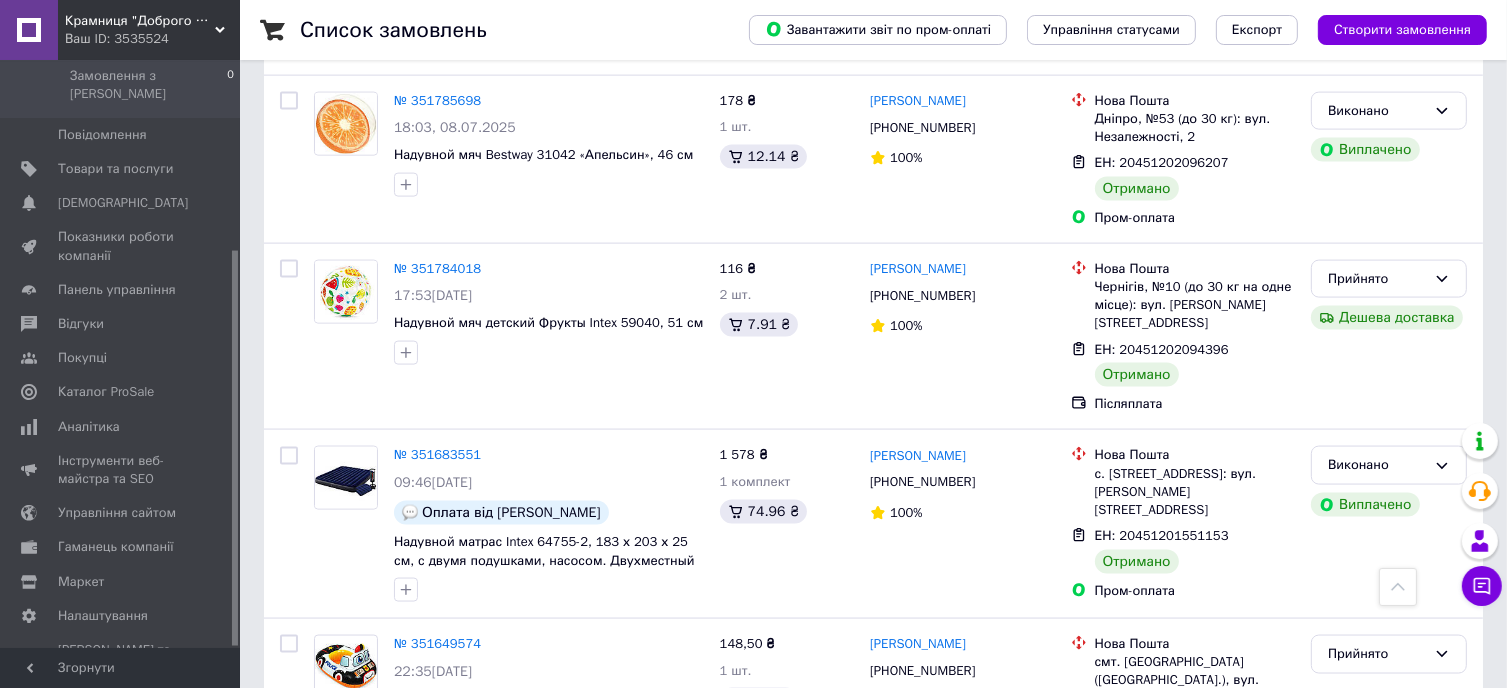 scroll, scrollTop: 3080, scrollLeft: 0, axis: vertical 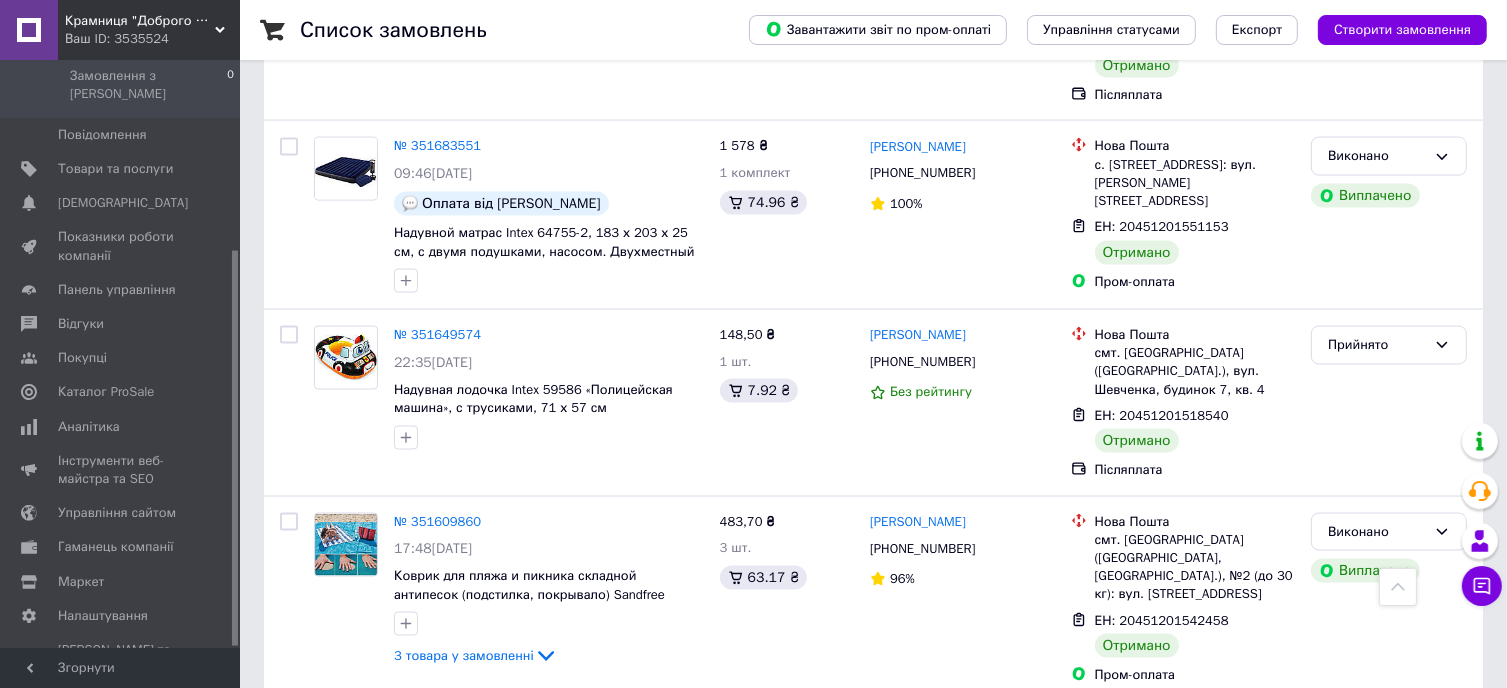 click on "1" at bounding box center (404, 914) 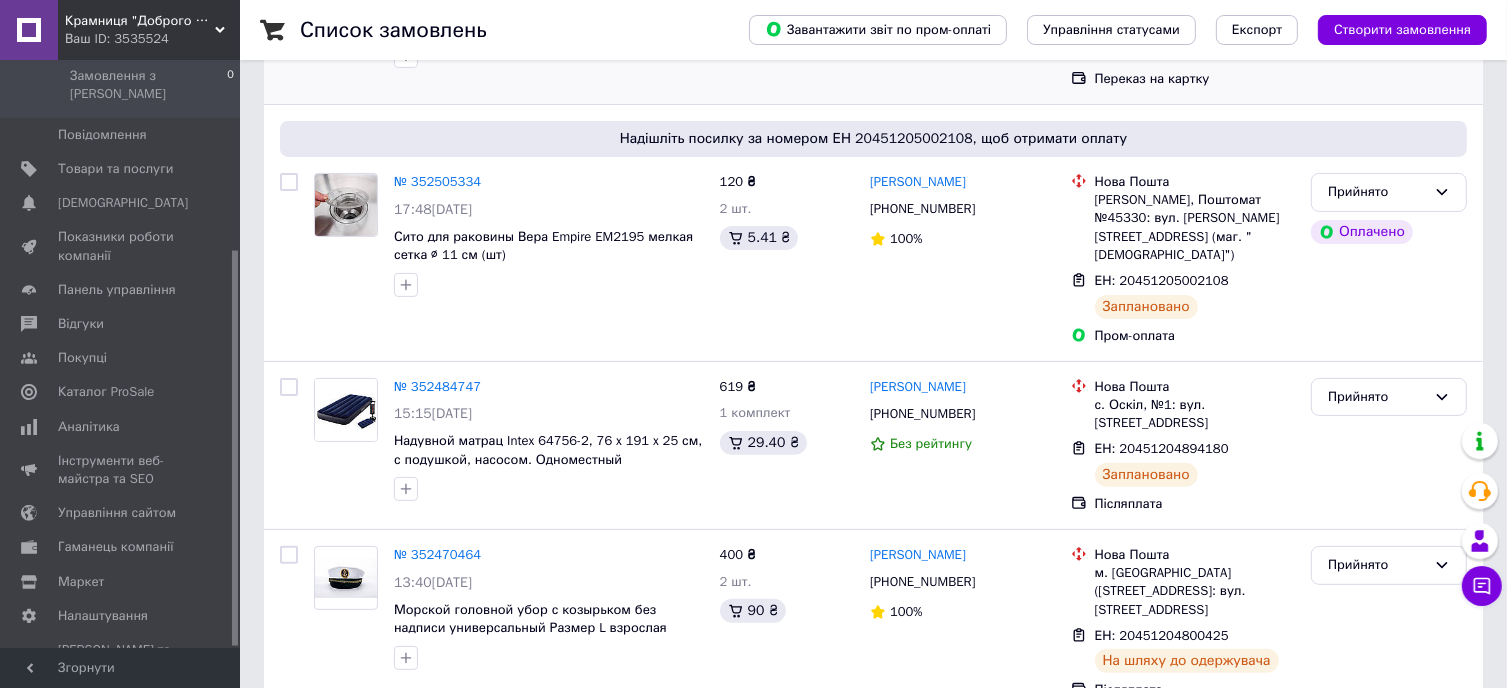 scroll, scrollTop: 500, scrollLeft: 0, axis: vertical 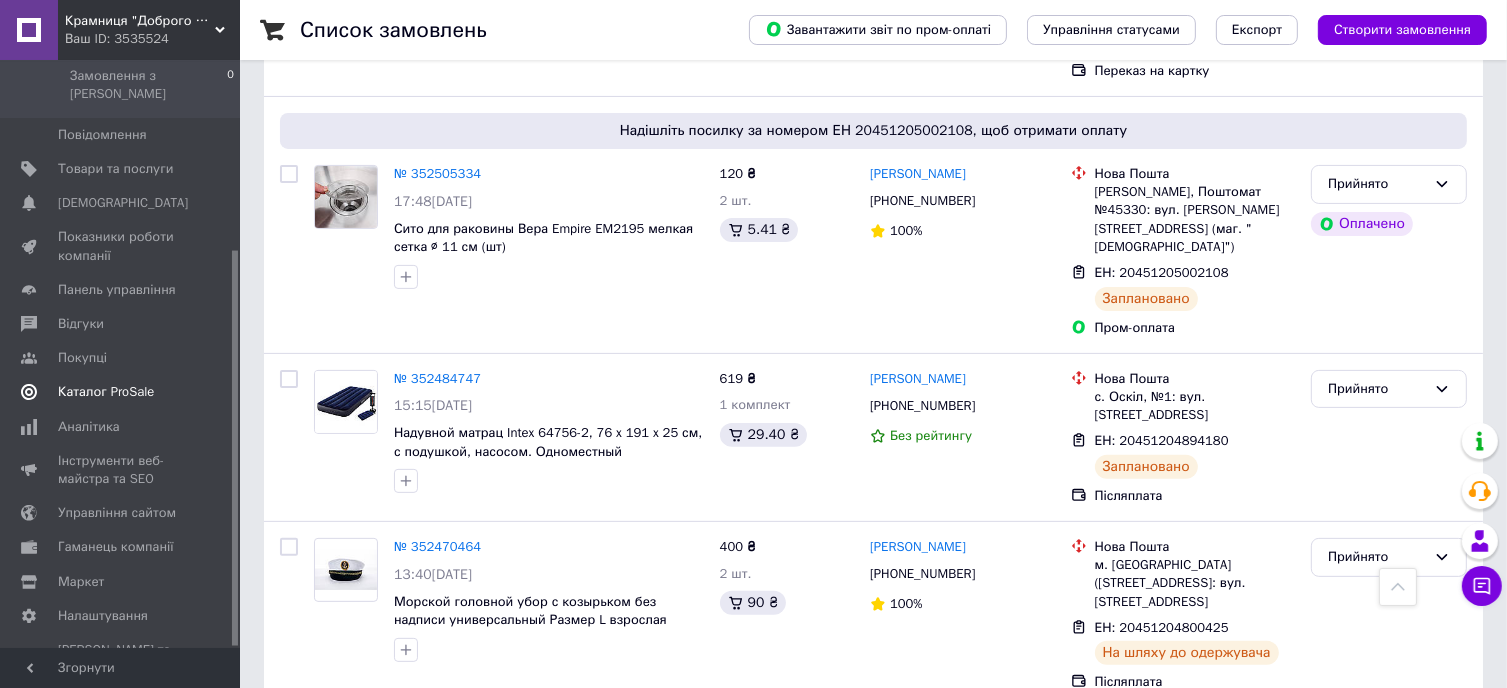 click on "Каталог ProSale" at bounding box center [106, 392] 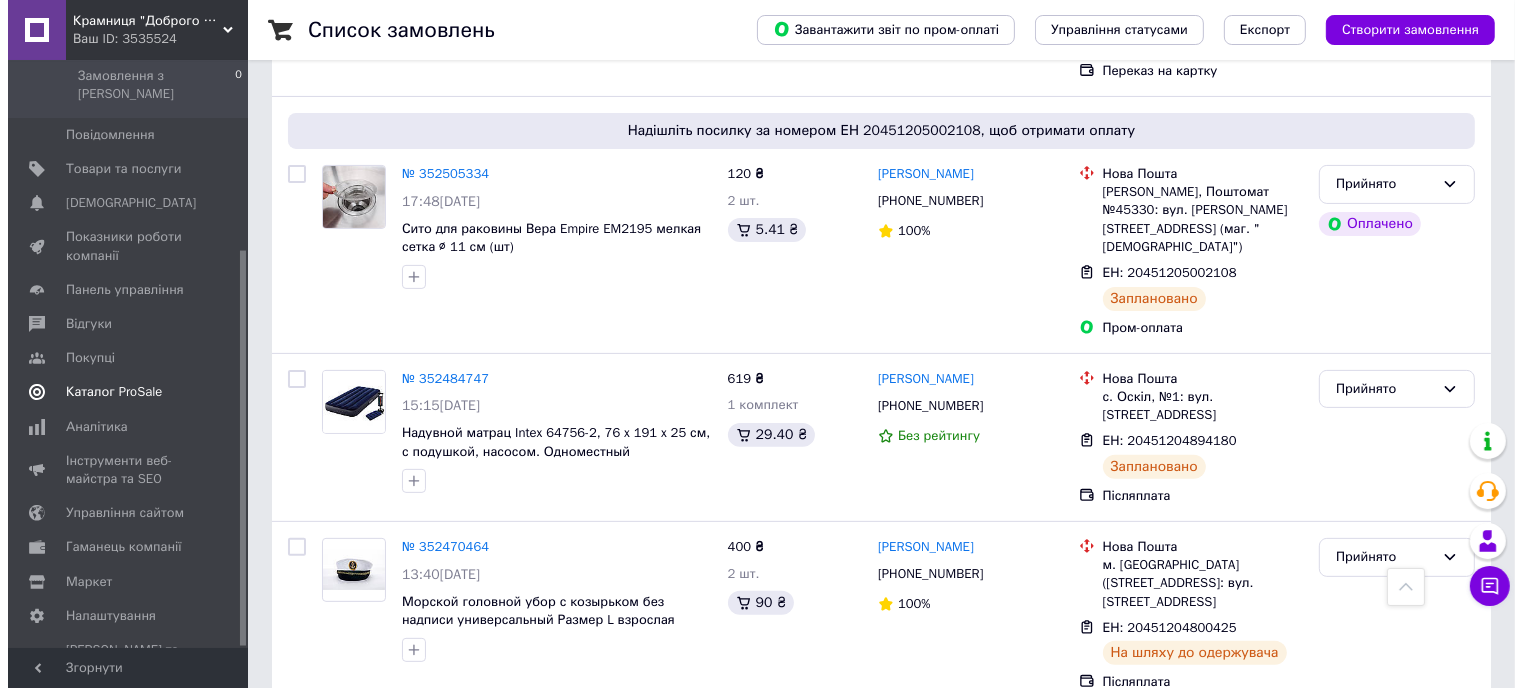scroll, scrollTop: 0, scrollLeft: 0, axis: both 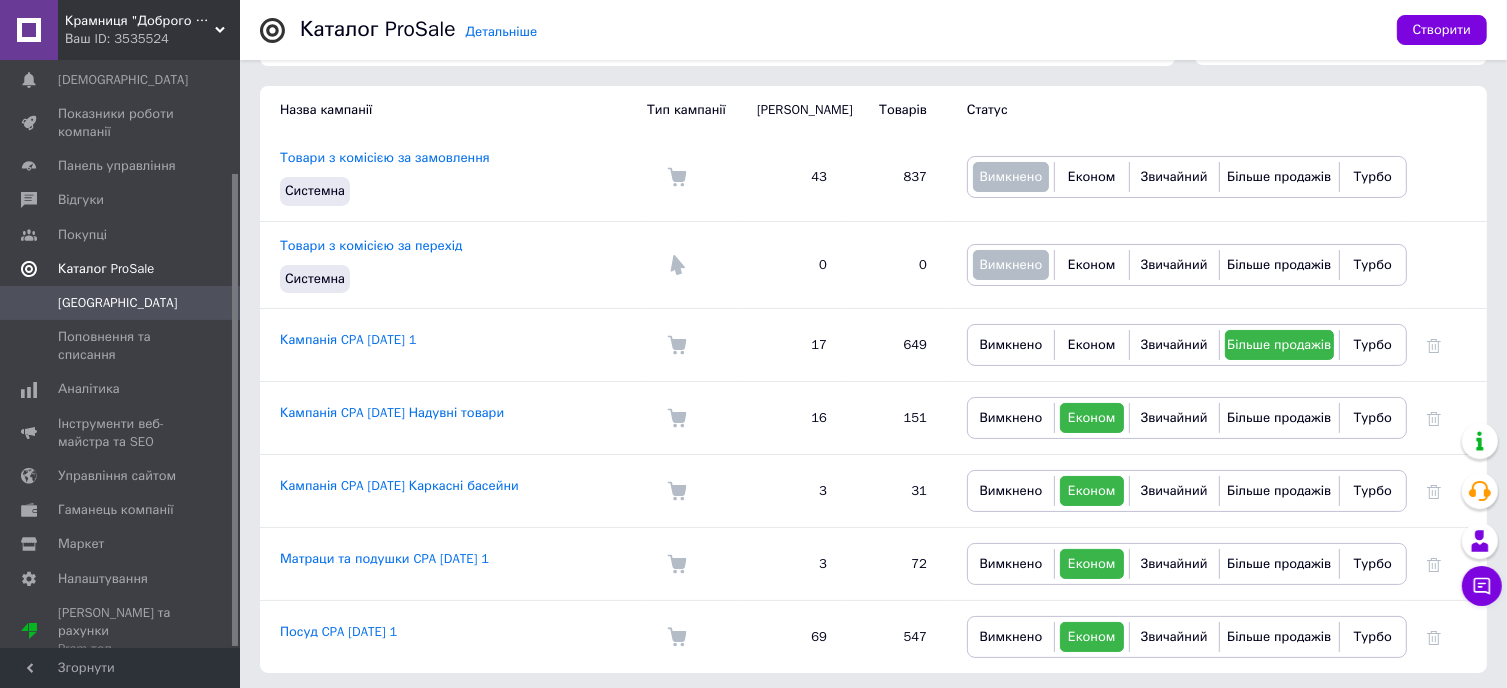 click on "Каталог ProSale" at bounding box center (106, 269) 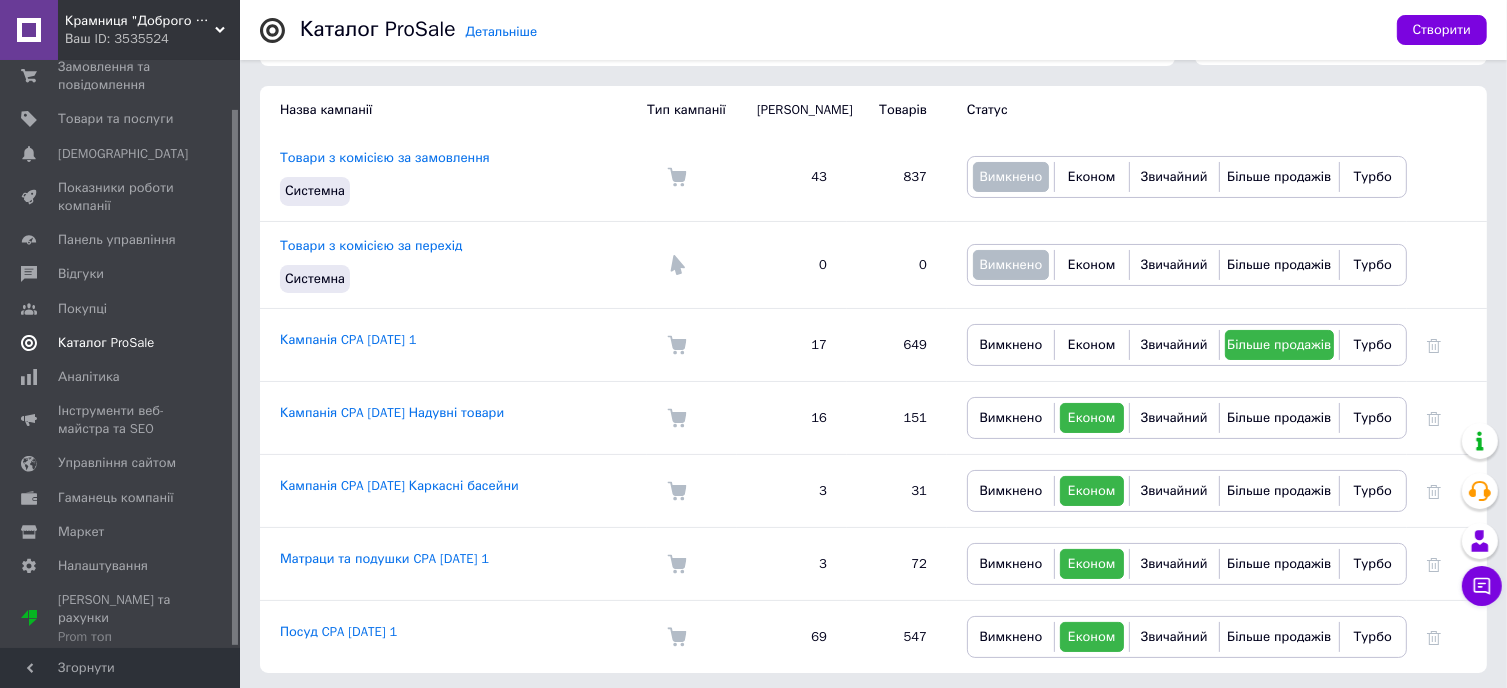 scroll, scrollTop: 52, scrollLeft: 0, axis: vertical 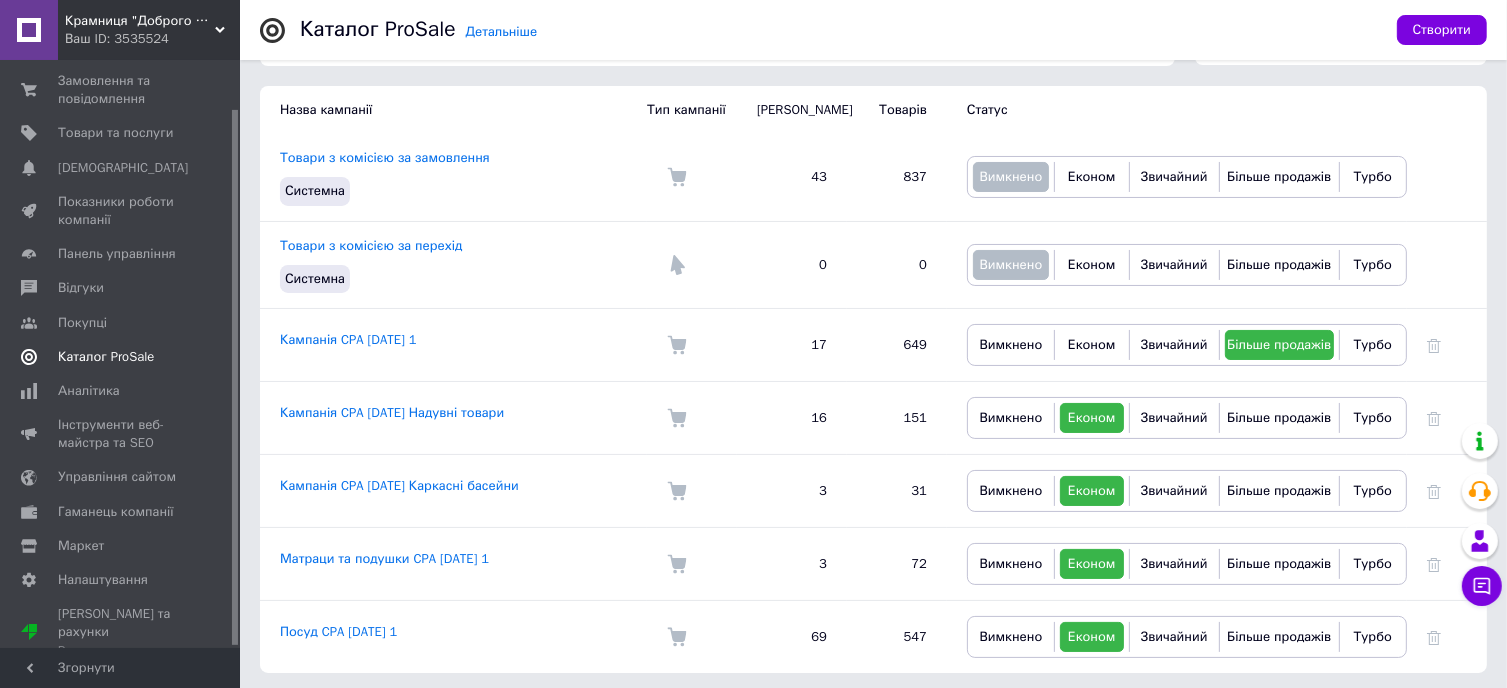 click on "Панель управління" at bounding box center [123, 254] 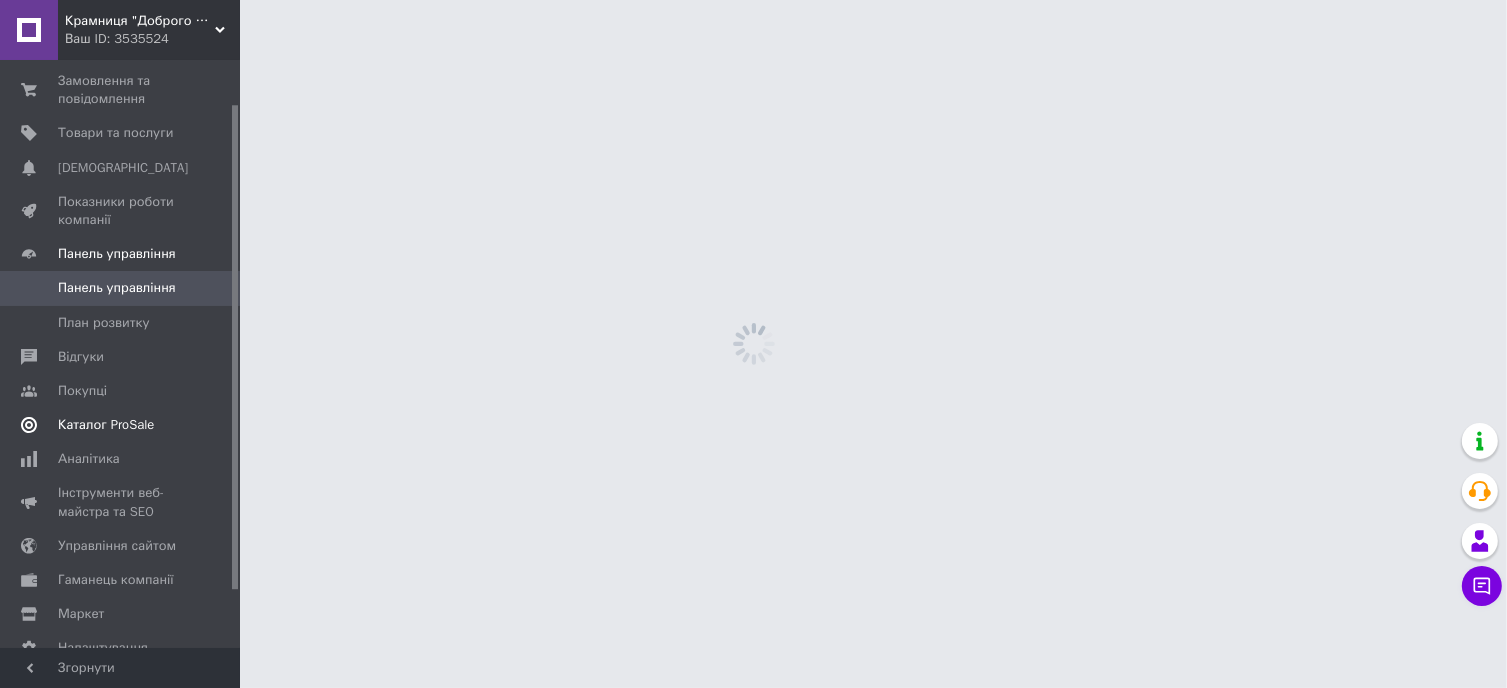 scroll, scrollTop: 0, scrollLeft: 0, axis: both 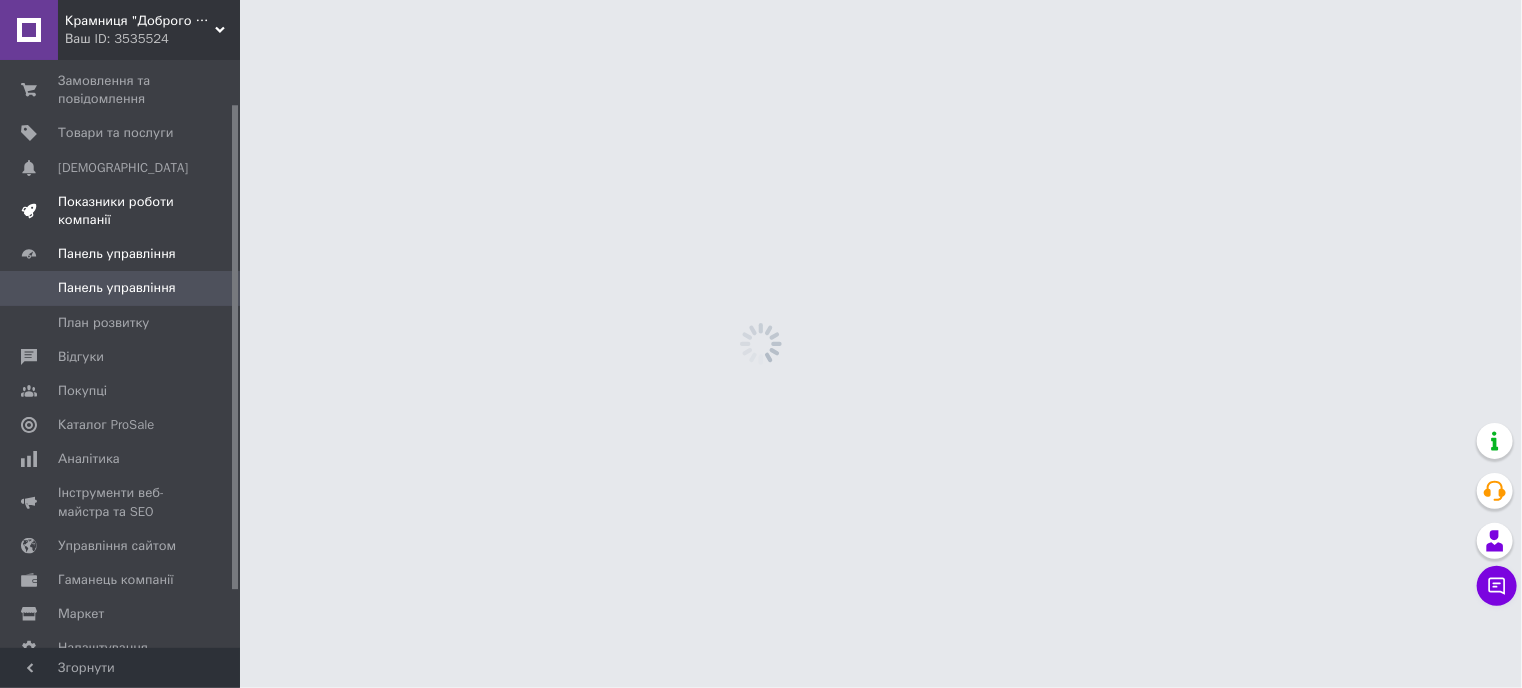 click on "Показники роботи компанії" at bounding box center [121, 211] 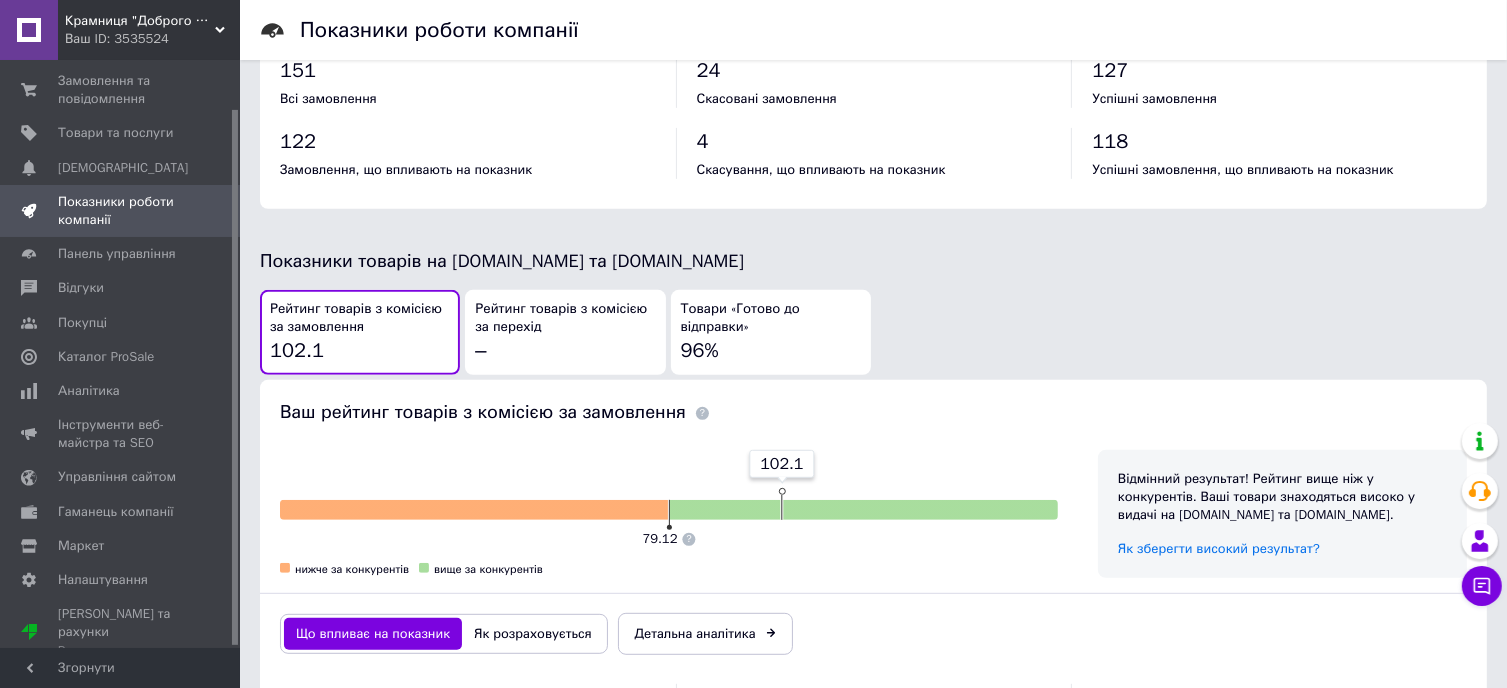 scroll, scrollTop: 1000, scrollLeft: 0, axis: vertical 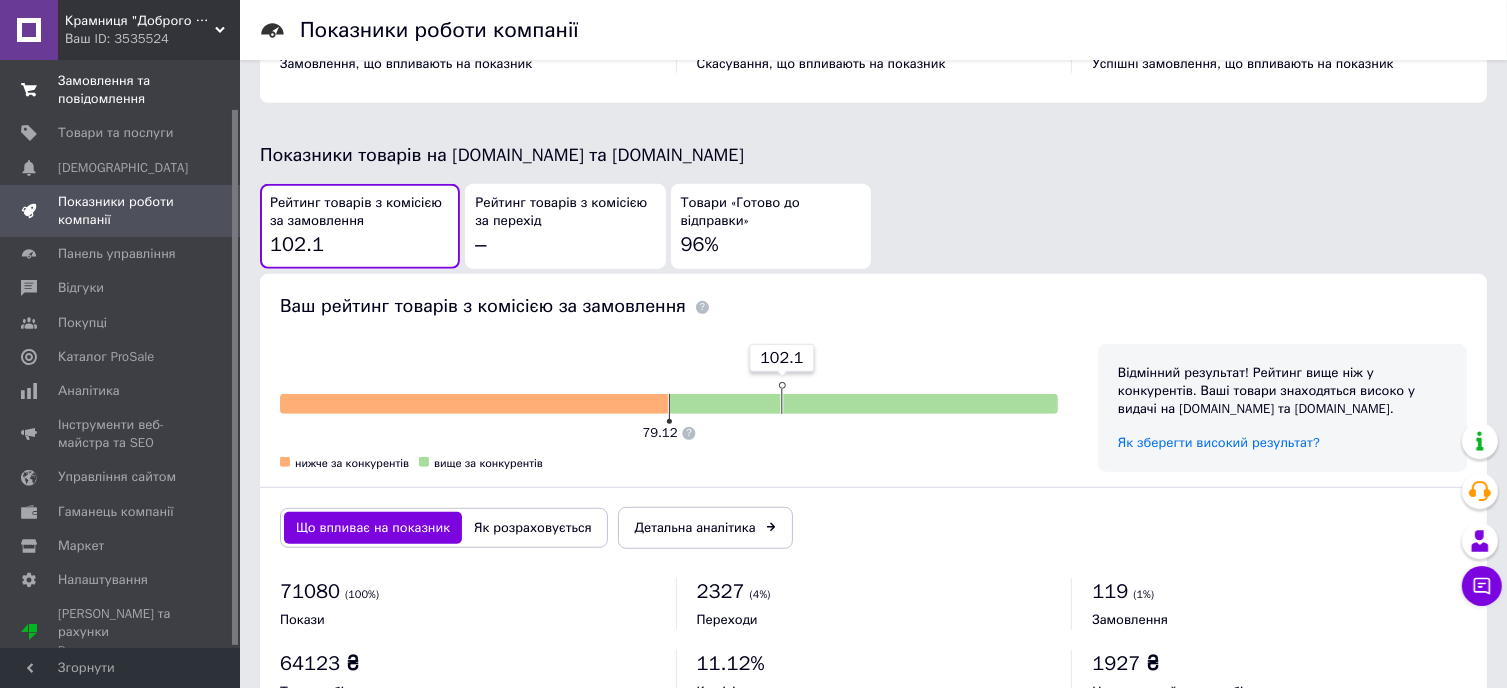 click on "Замовлення та повідомлення" at bounding box center [121, 90] 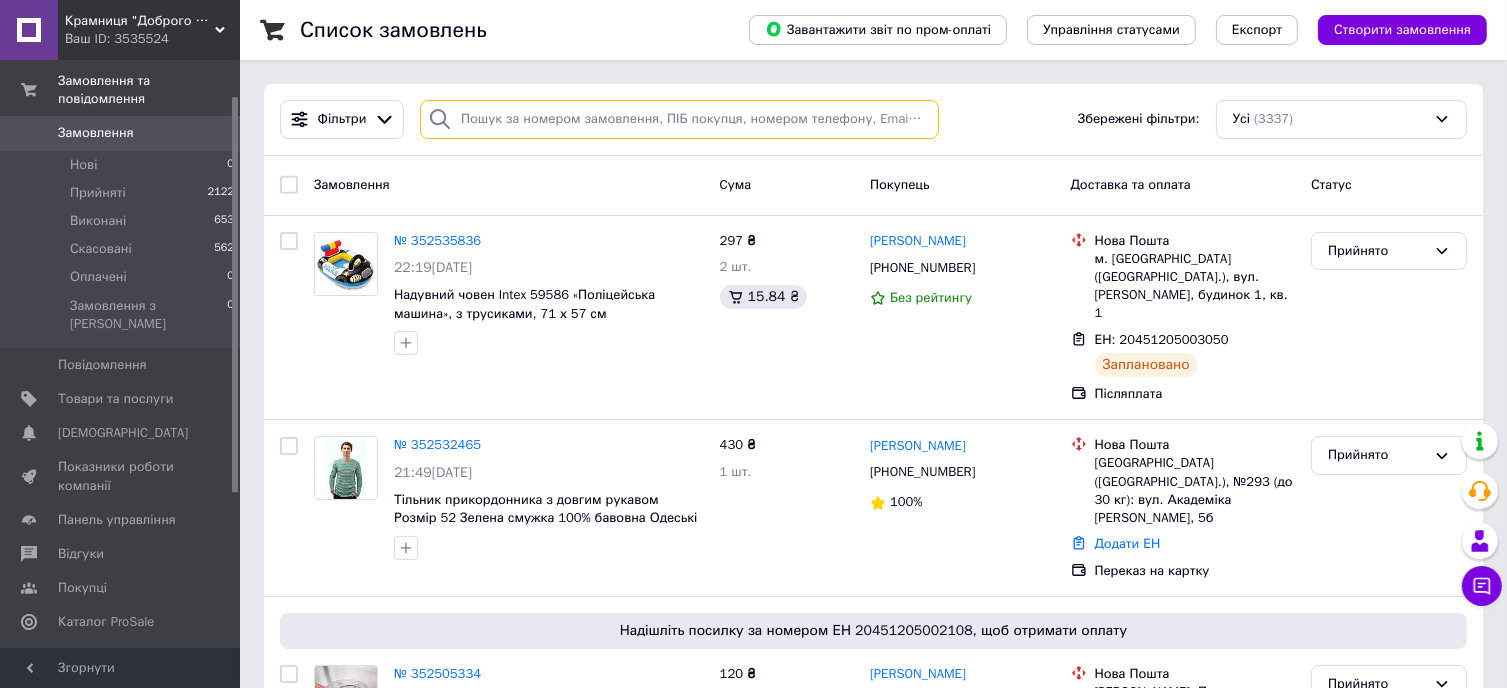 click at bounding box center [679, 119] 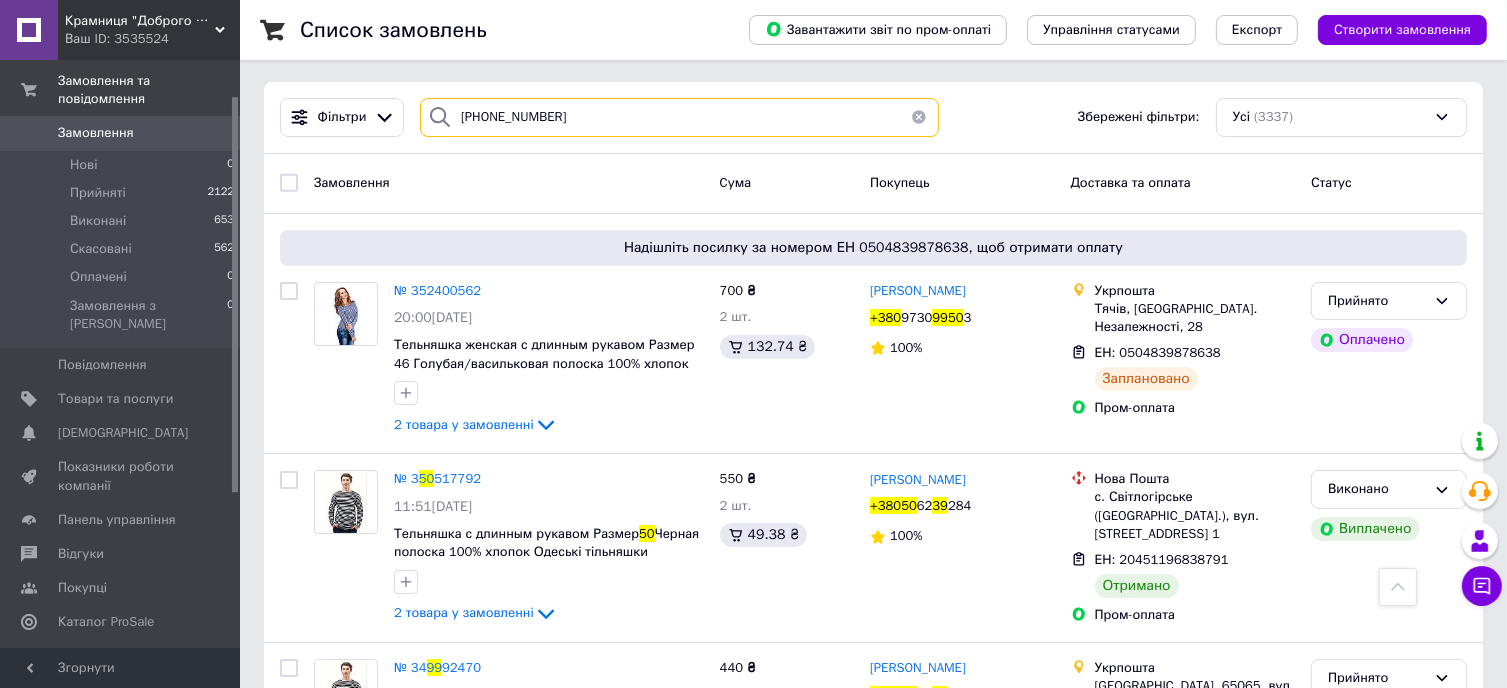 scroll, scrollTop: 0, scrollLeft: 0, axis: both 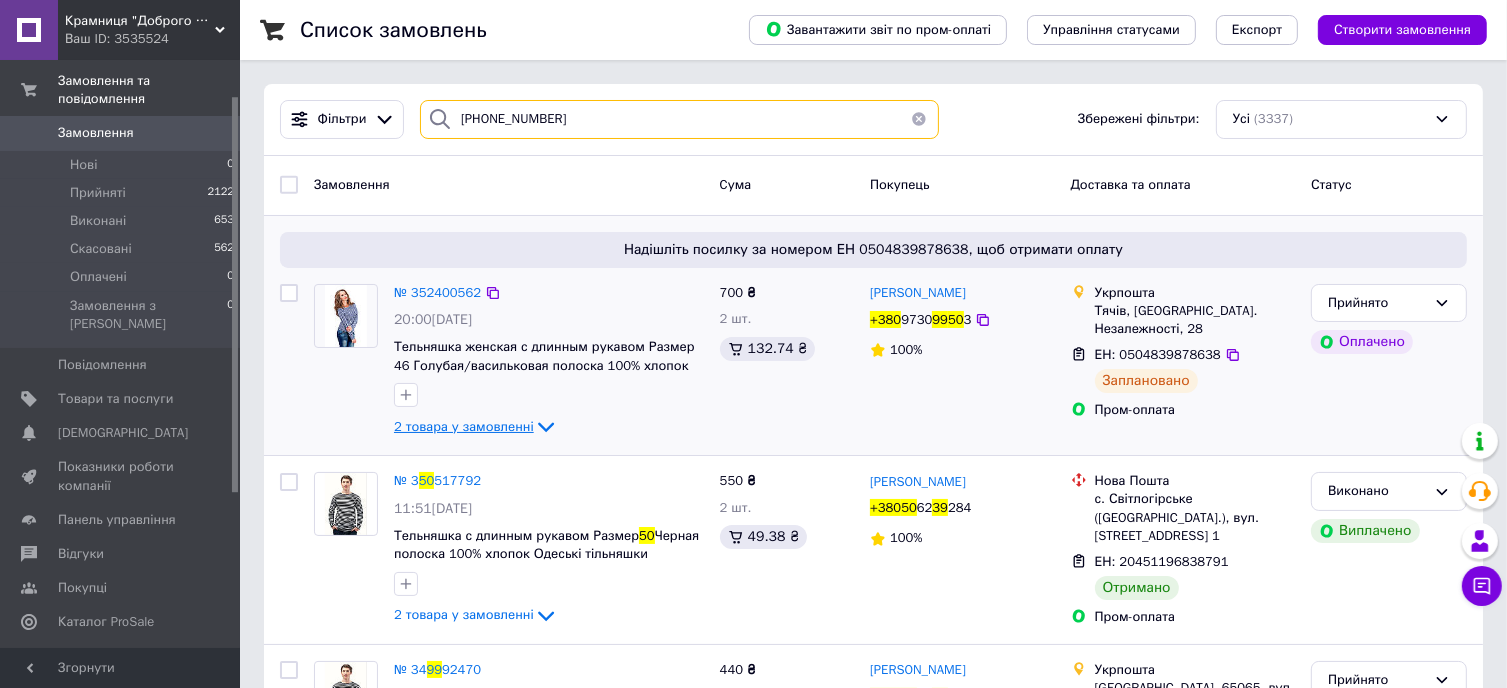 type on "[PHONE_NUMBER]" 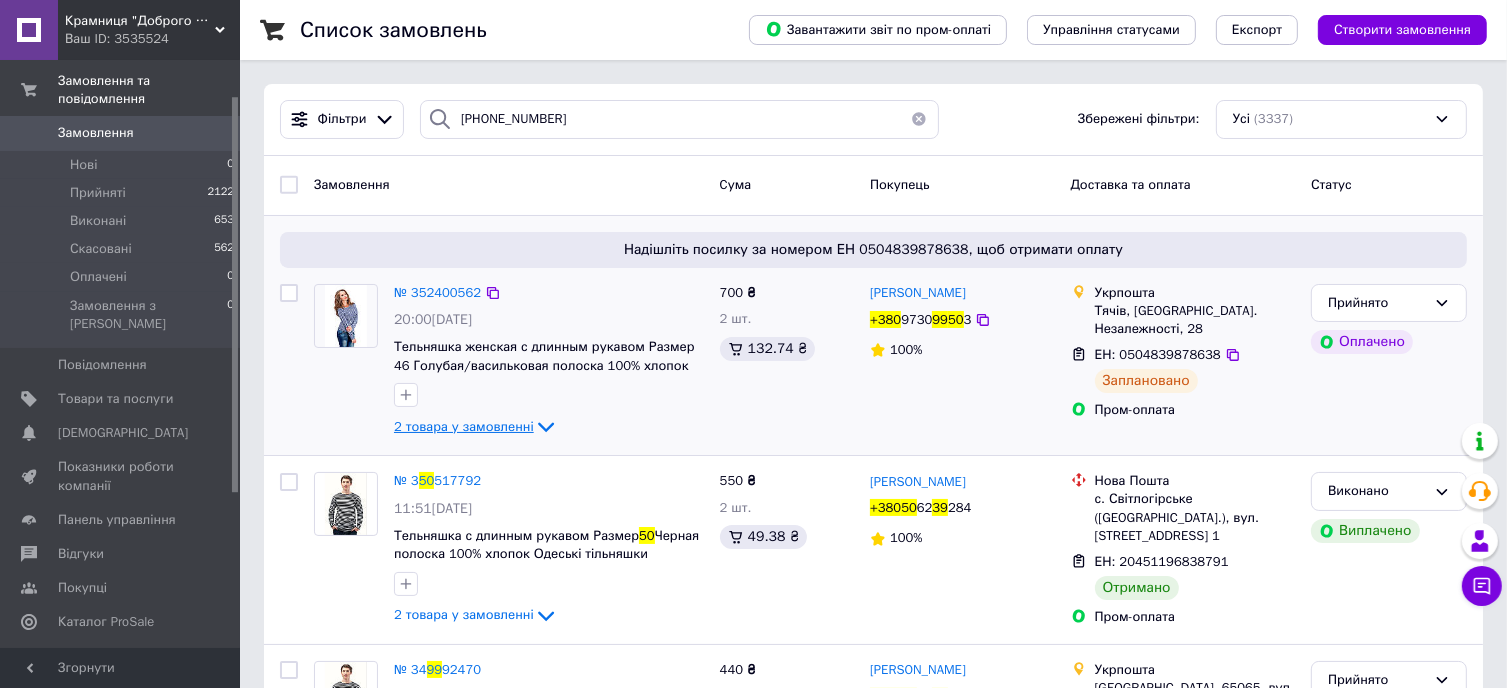 click on "2 товара у замовленні" at bounding box center [464, 426] 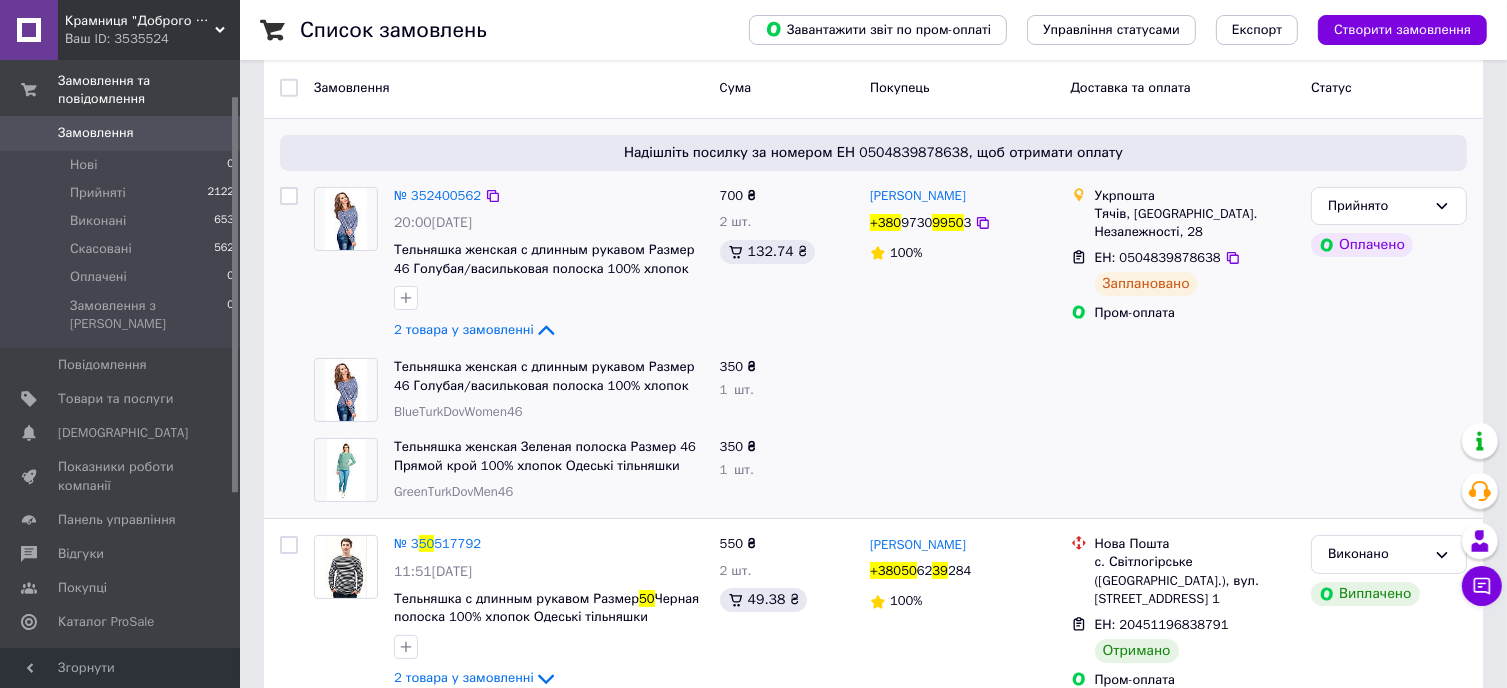 scroll, scrollTop: 100, scrollLeft: 0, axis: vertical 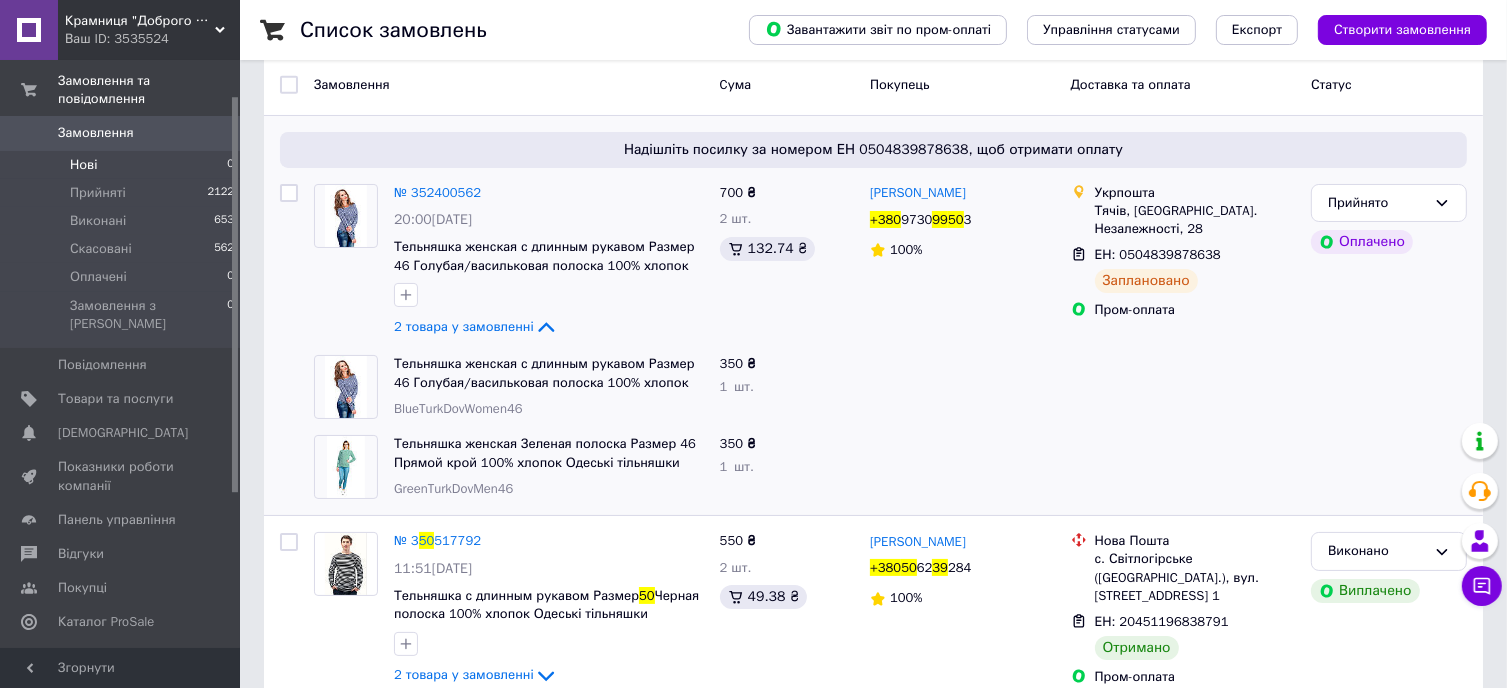 click on "Нові 0" at bounding box center [123, 165] 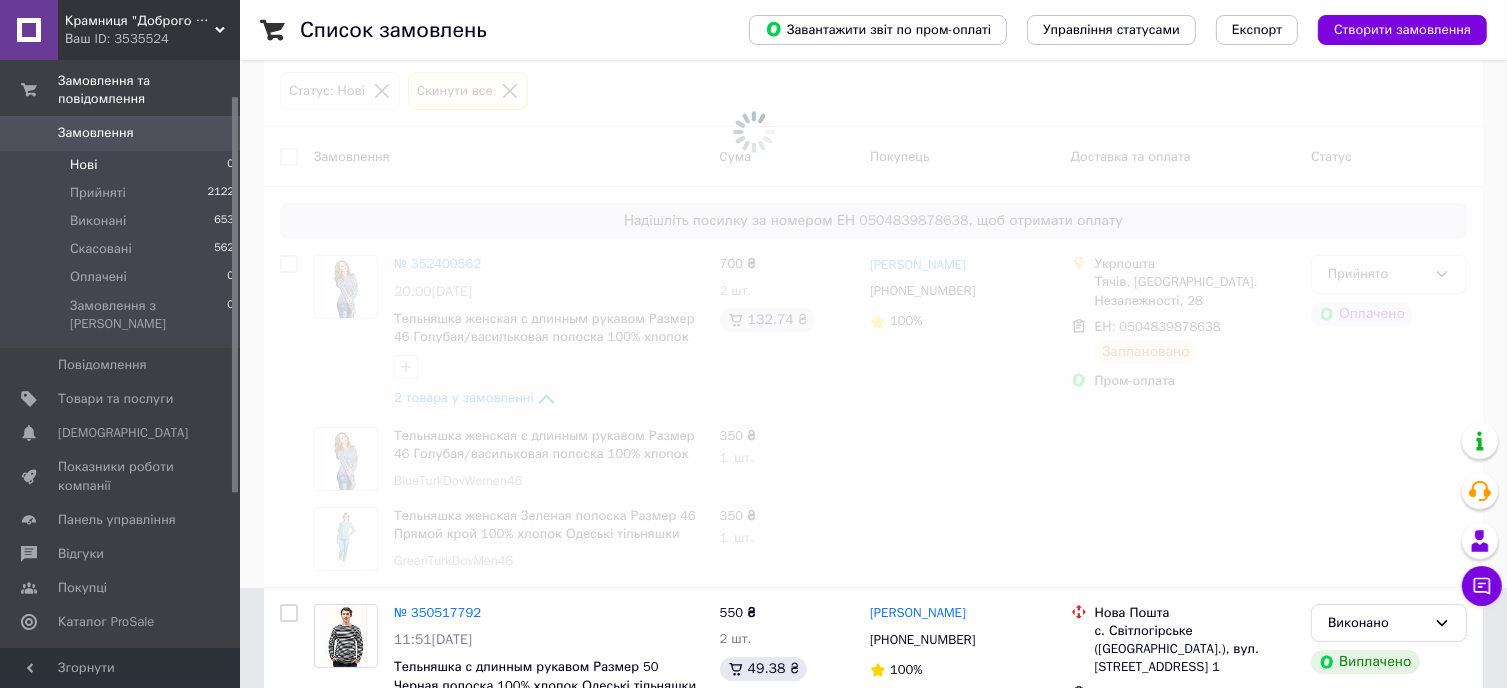scroll, scrollTop: 0, scrollLeft: 0, axis: both 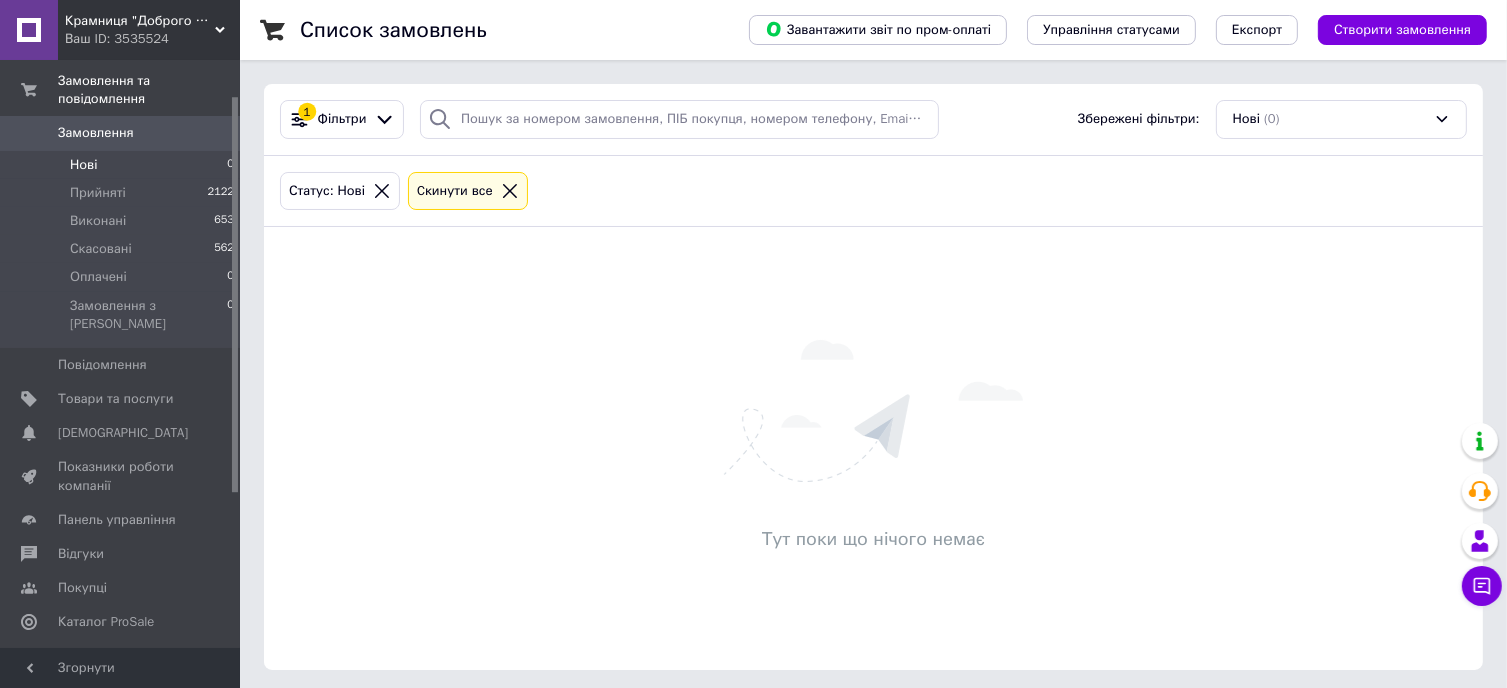 click on "Замовлення" at bounding box center (121, 133) 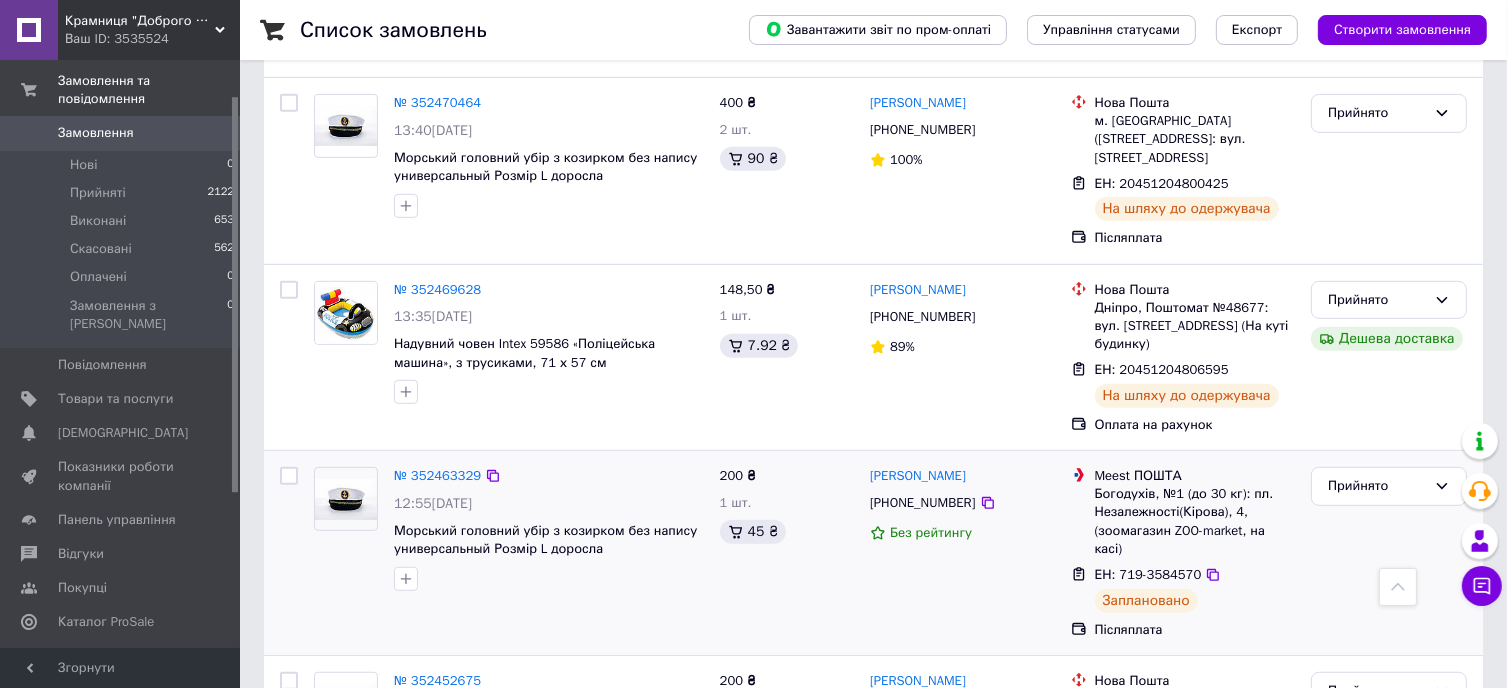 scroll, scrollTop: 1000, scrollLeft: 0, axis: vertical 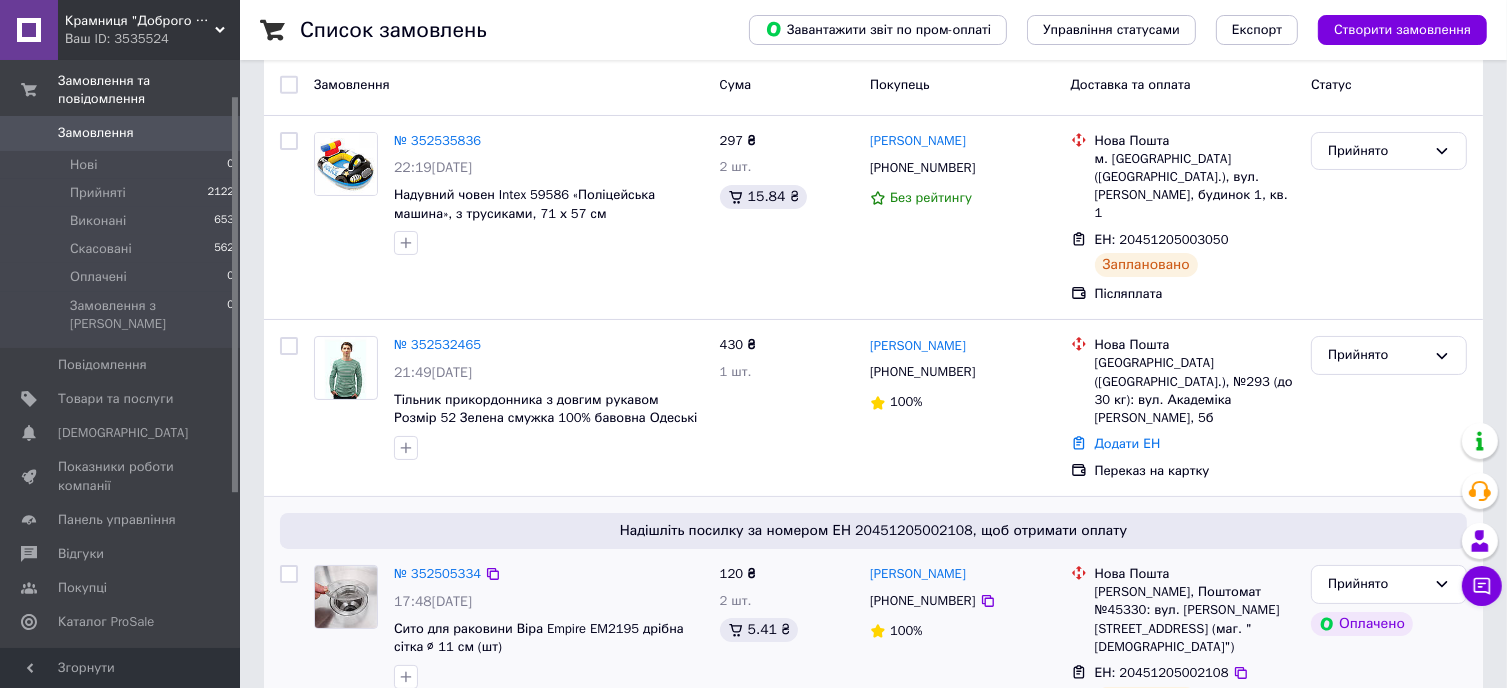 click on "[PERSON_NAME] [PHONE_NUMBER] 100%" at bounding box center (962, 651) 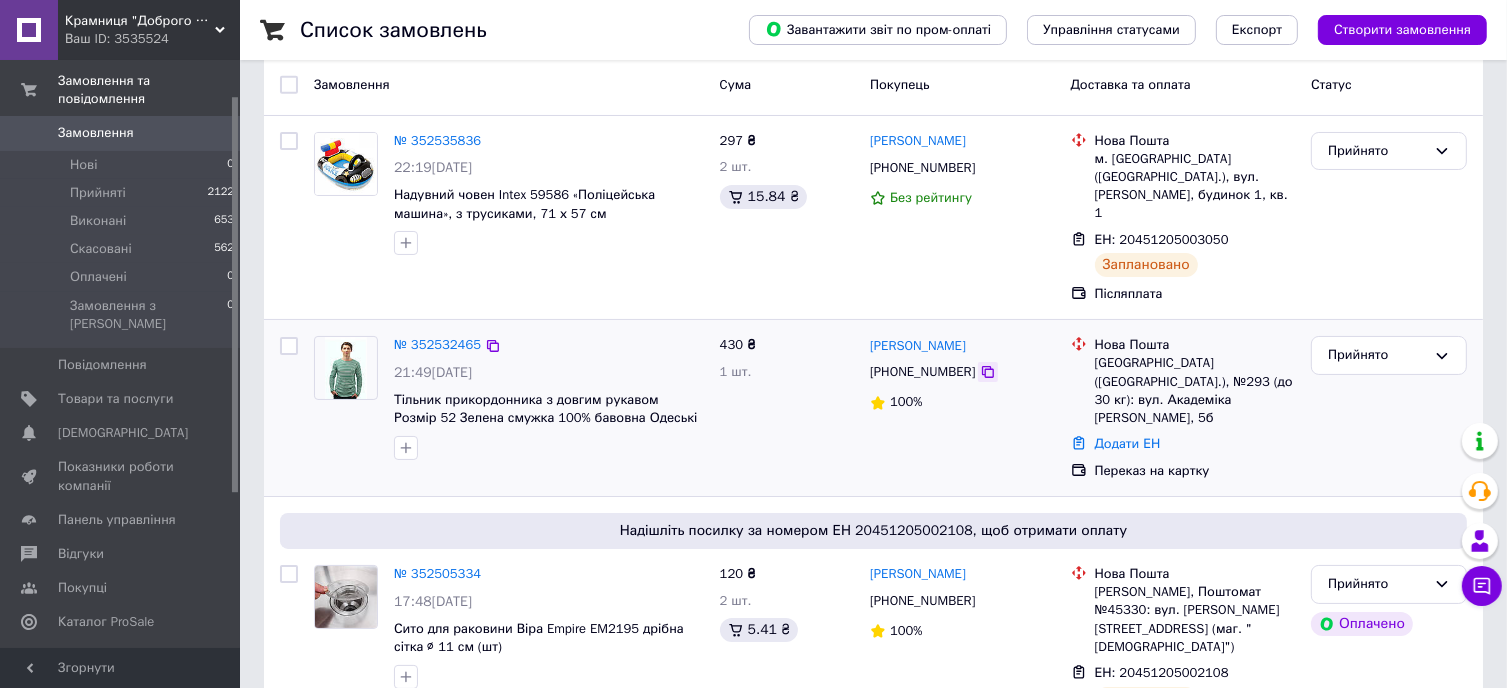 click 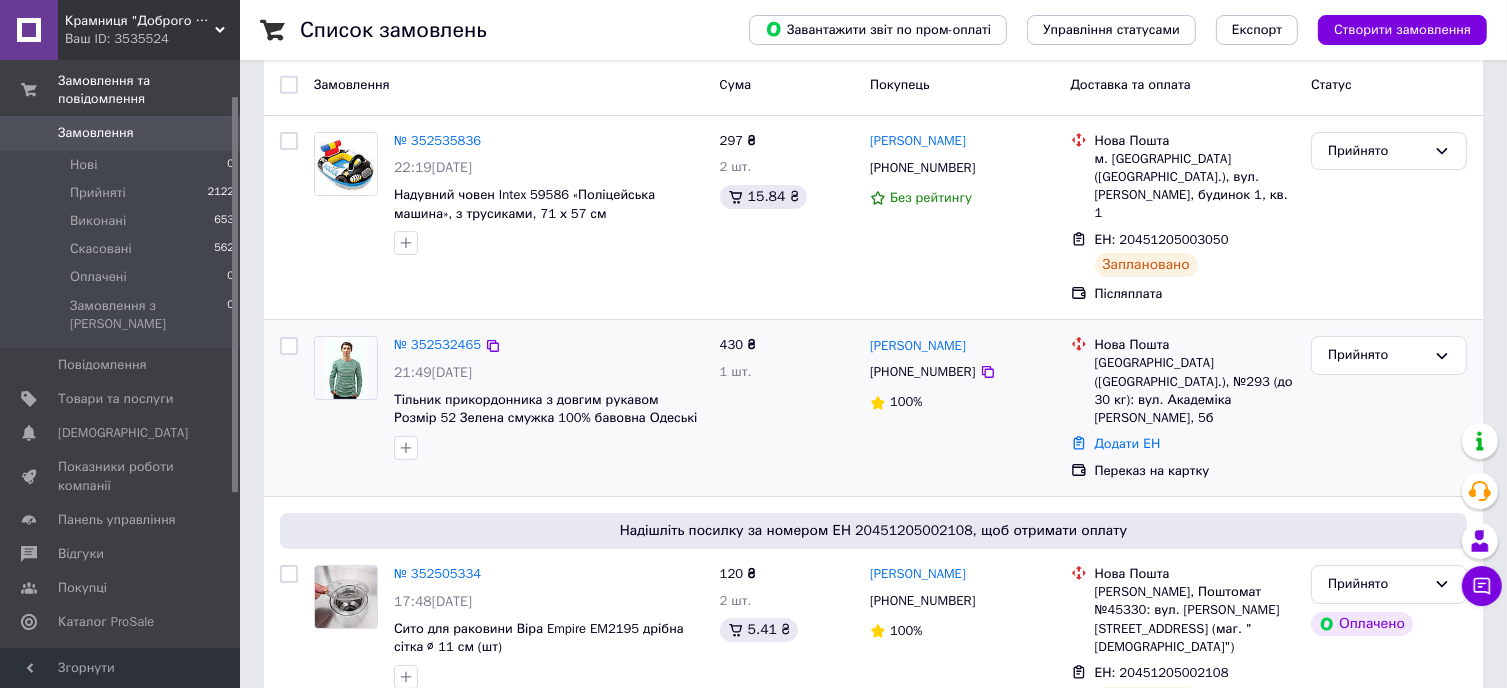 drag, startPoint x: 1480, startPoint y: 330, endPoint x: 1480, endPoint y: 309, distance: 21 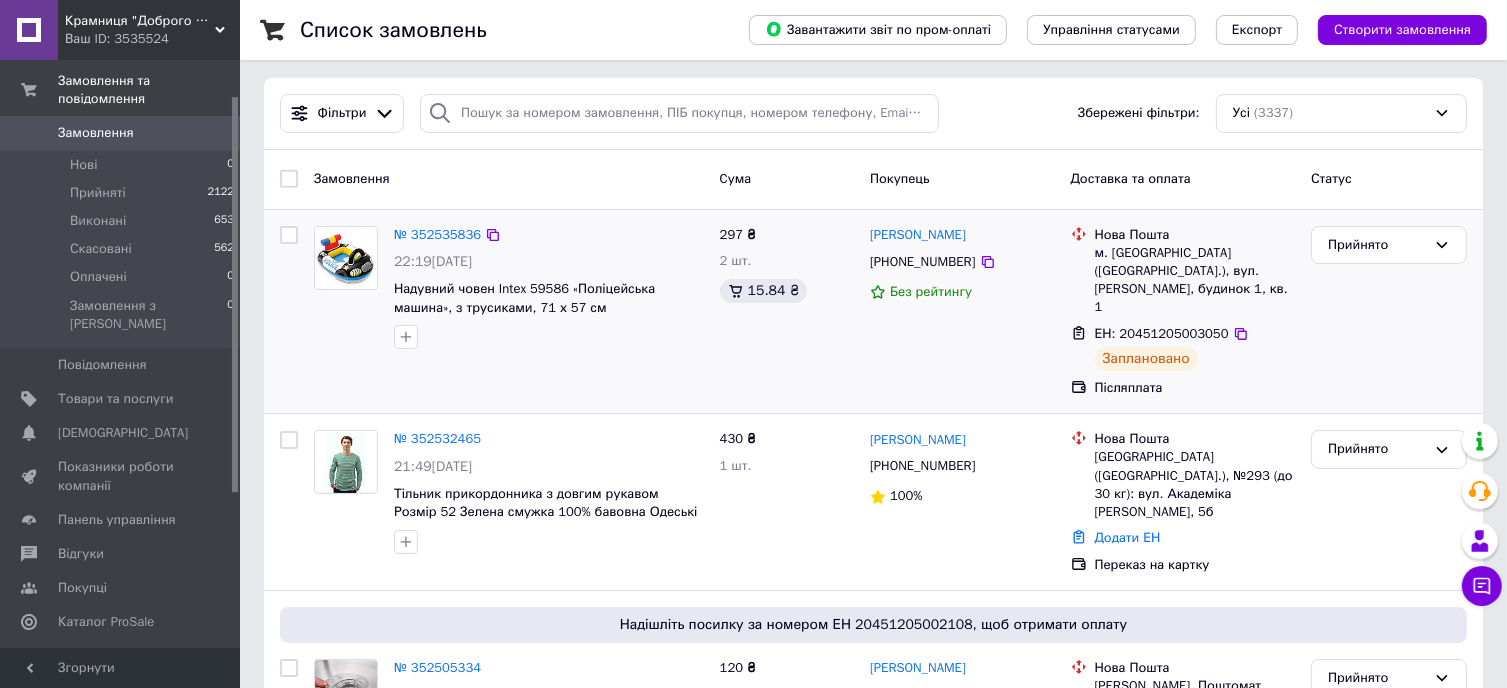 scroll, scrollTop: 0, scrollLeft: 0, axis: both 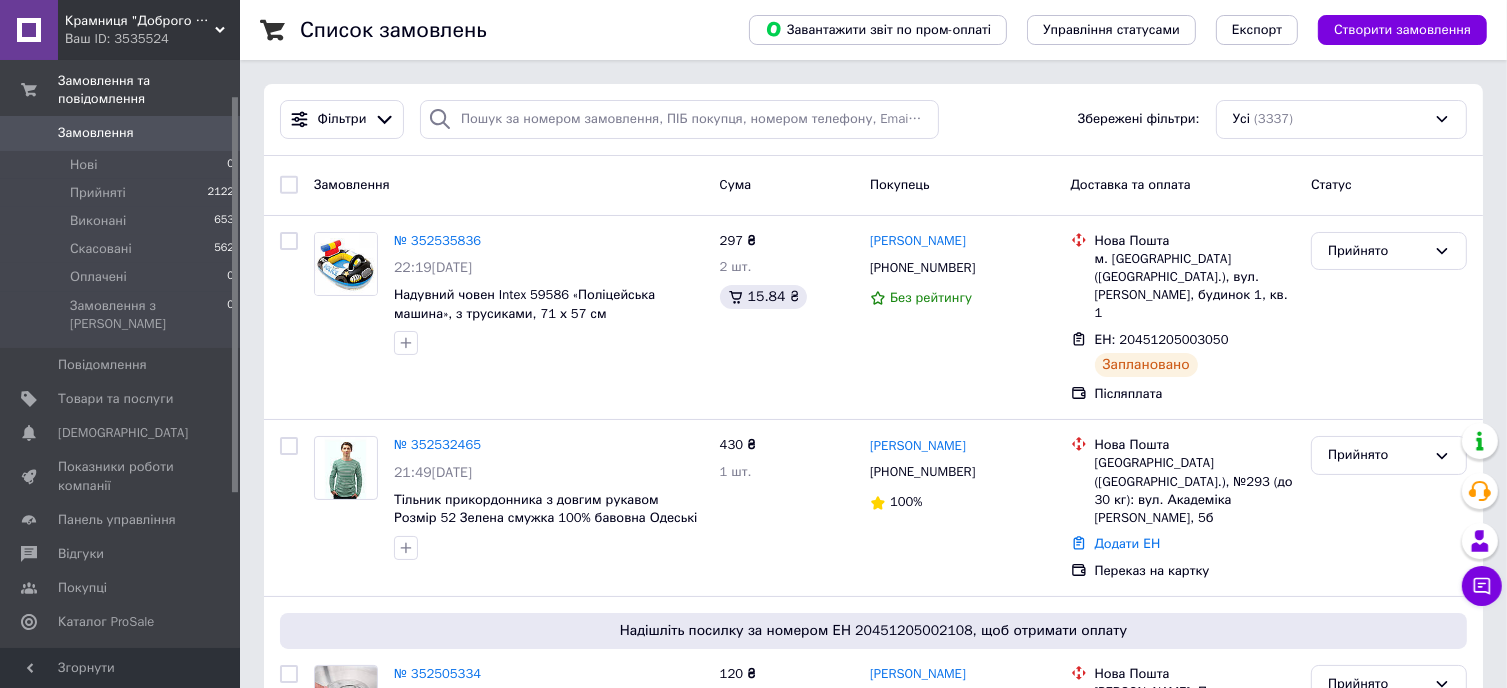 click on "Замовлення" at bounding box center (96, 133) 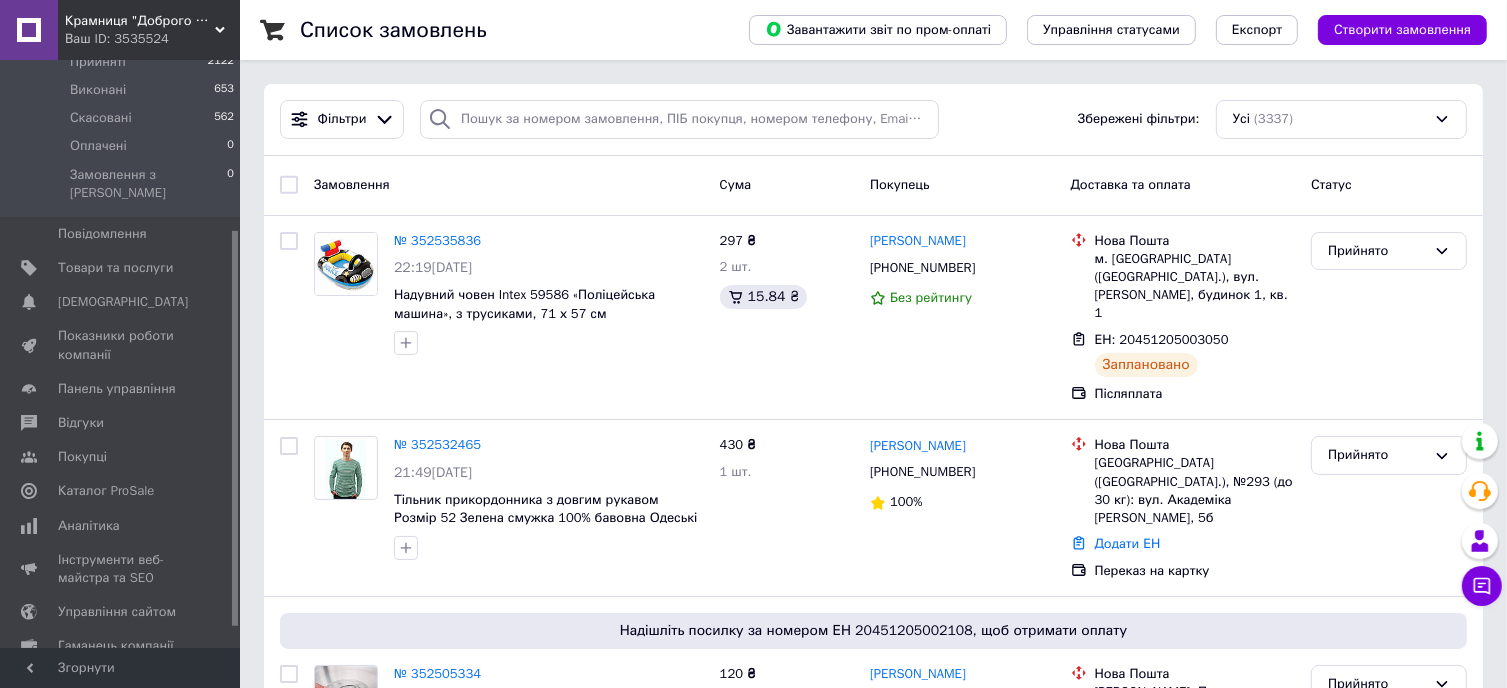 scroll, scrollTop: 252, scrollLeft: 0, axis: vertical 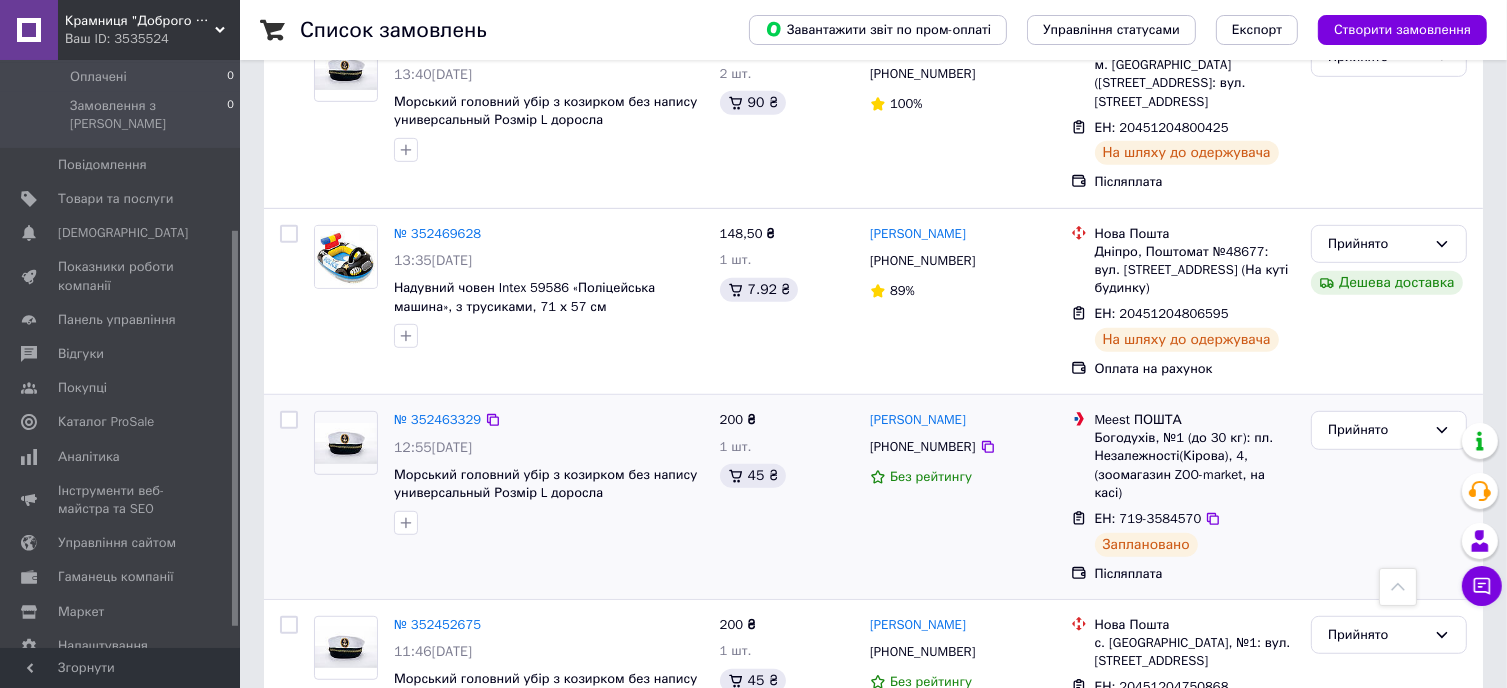 click at bounding box center (289, 497) 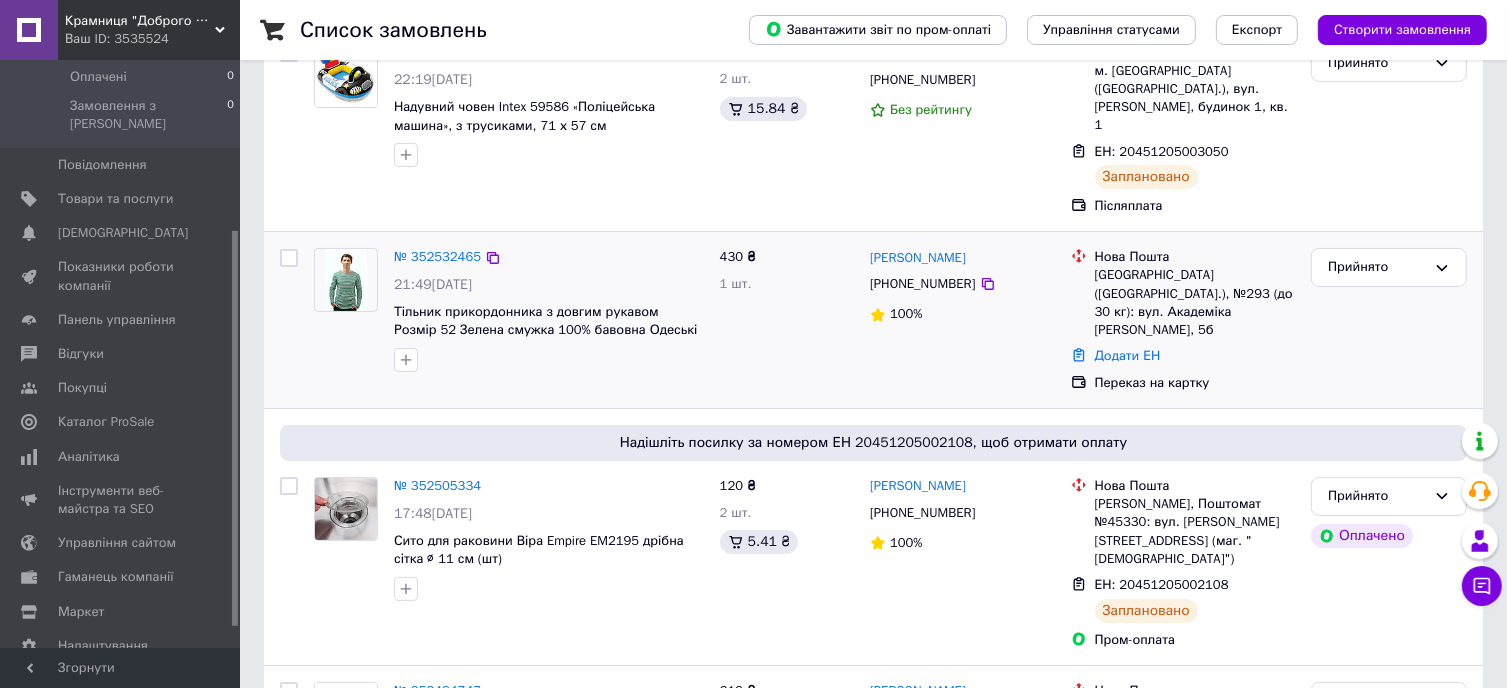 scroll, scrollTop: 200, scrollLeft: 0, axis: vertical 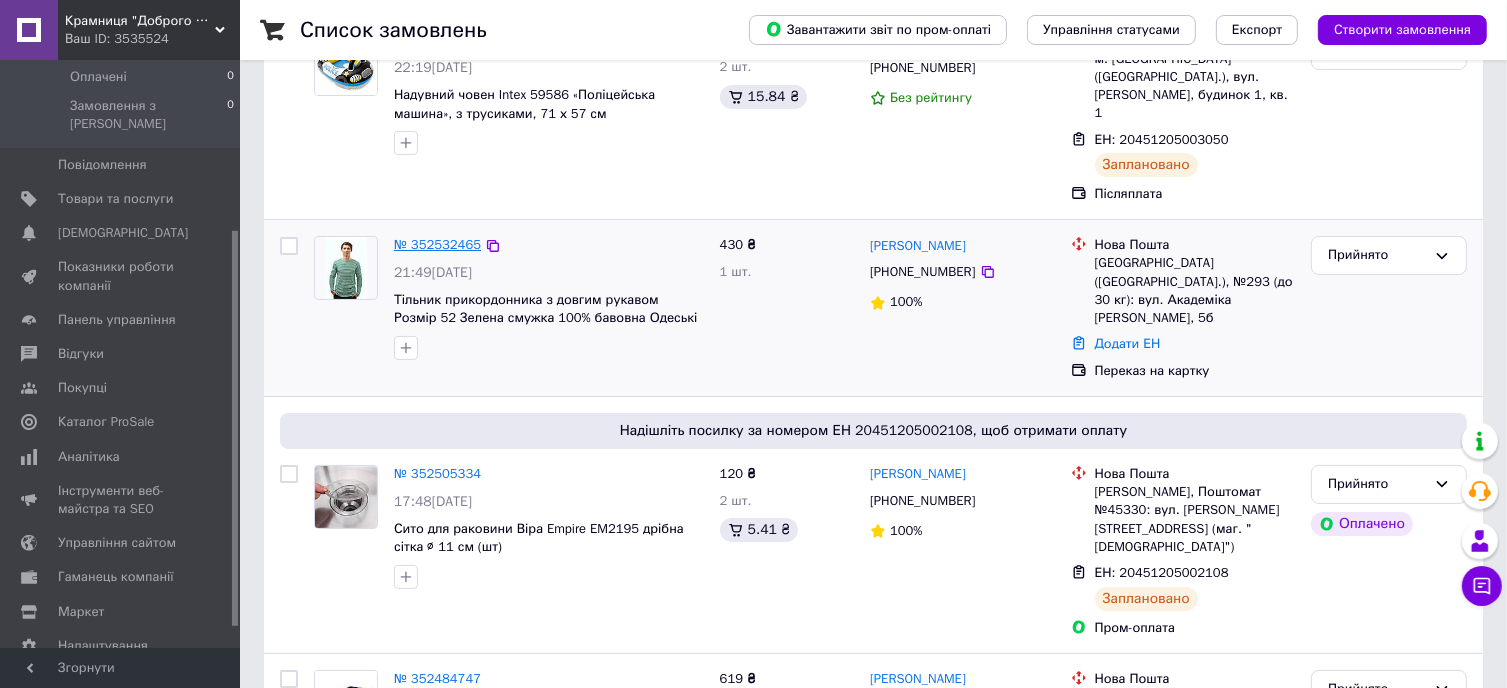 click on "№ 352532465" at bounding box center [437, 244] 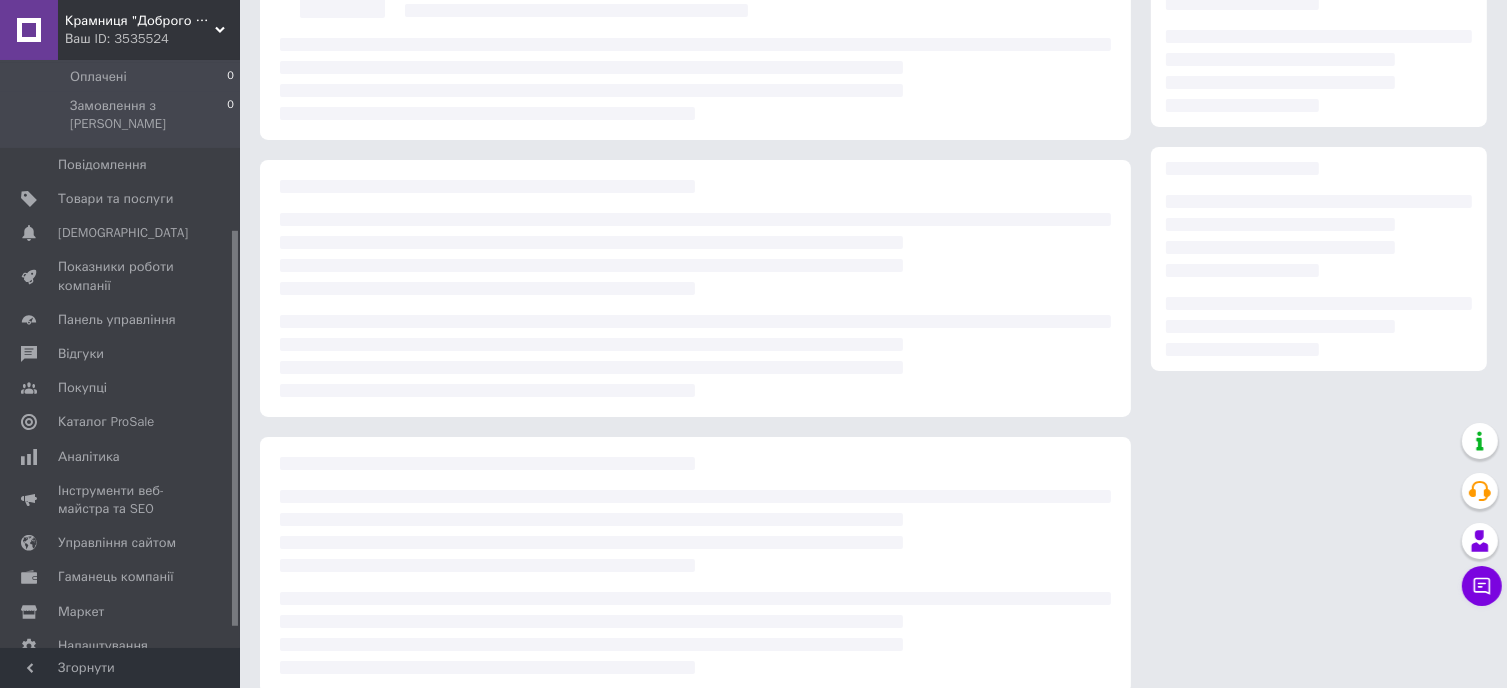click at bounding box center (695, 288) 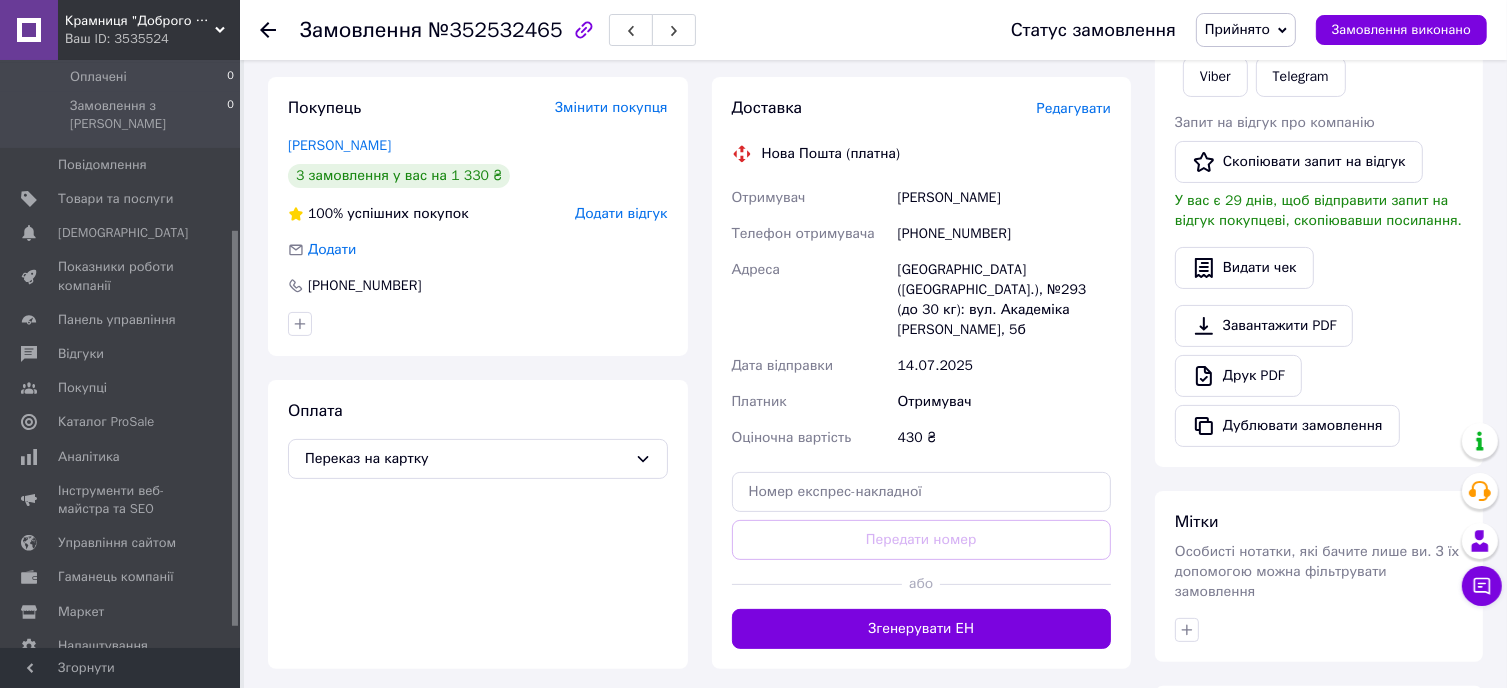 scroll, scrollTop: 400, scrollLeft: 0, axis: vertical 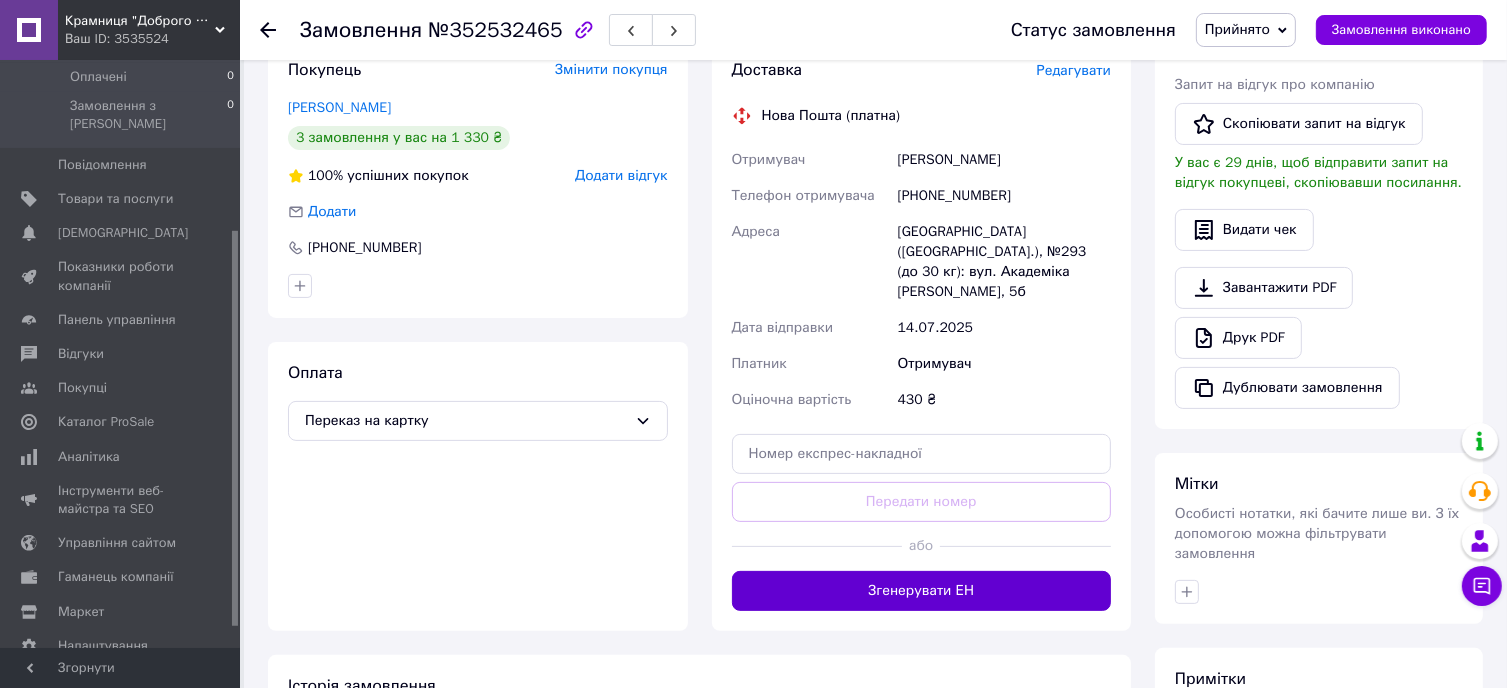 click on "Згенерувати ЕН" at bounding box center (922, 591) 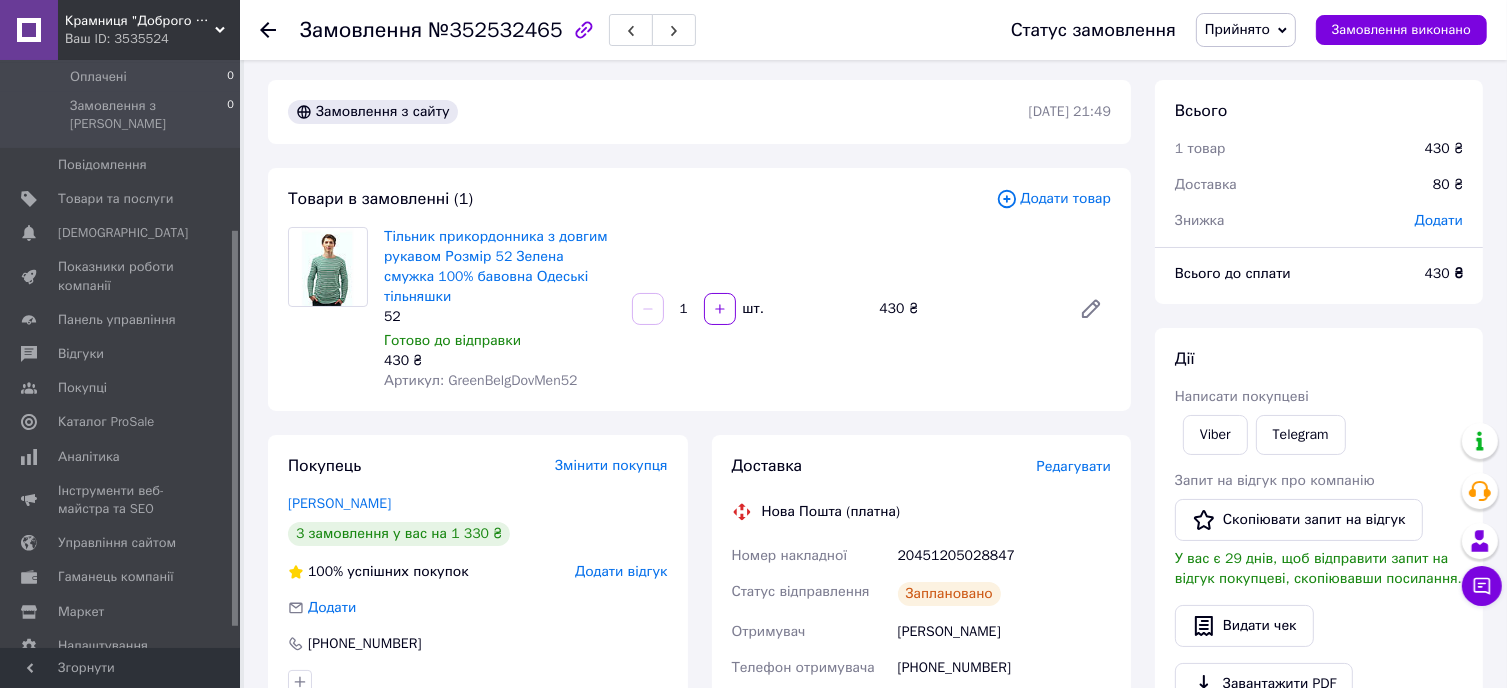 scroll, scrollTop: 0, scrollLeft: 0, axis: both 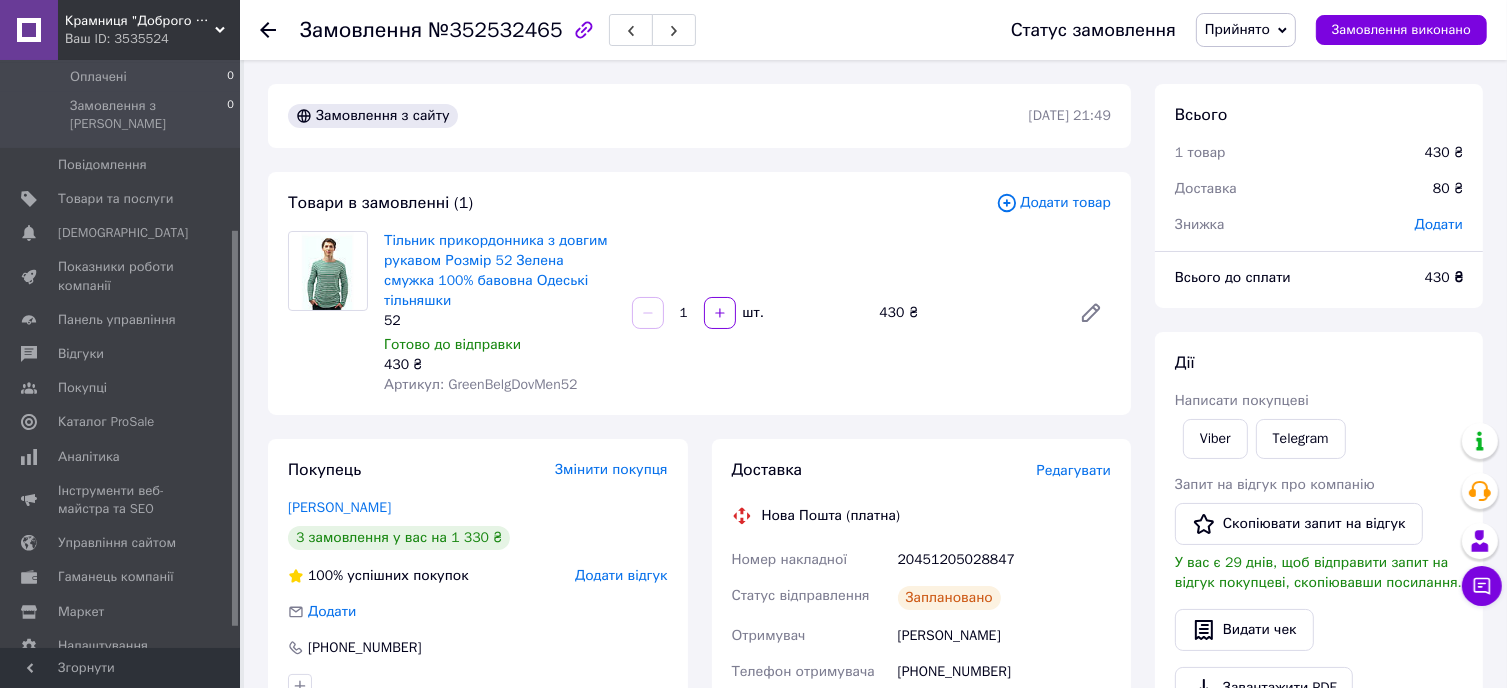 click 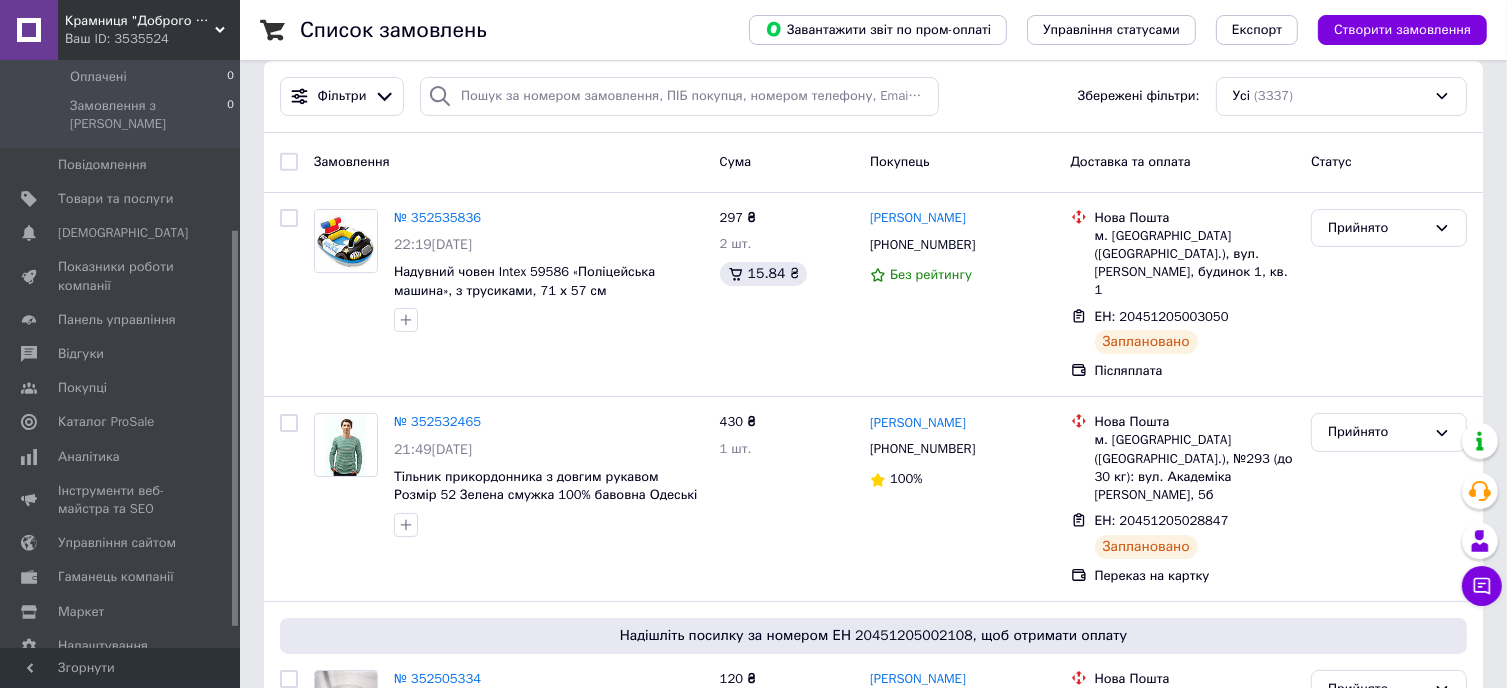 scroll, scrollTop: 0, scrollLeft: 0, axis: both 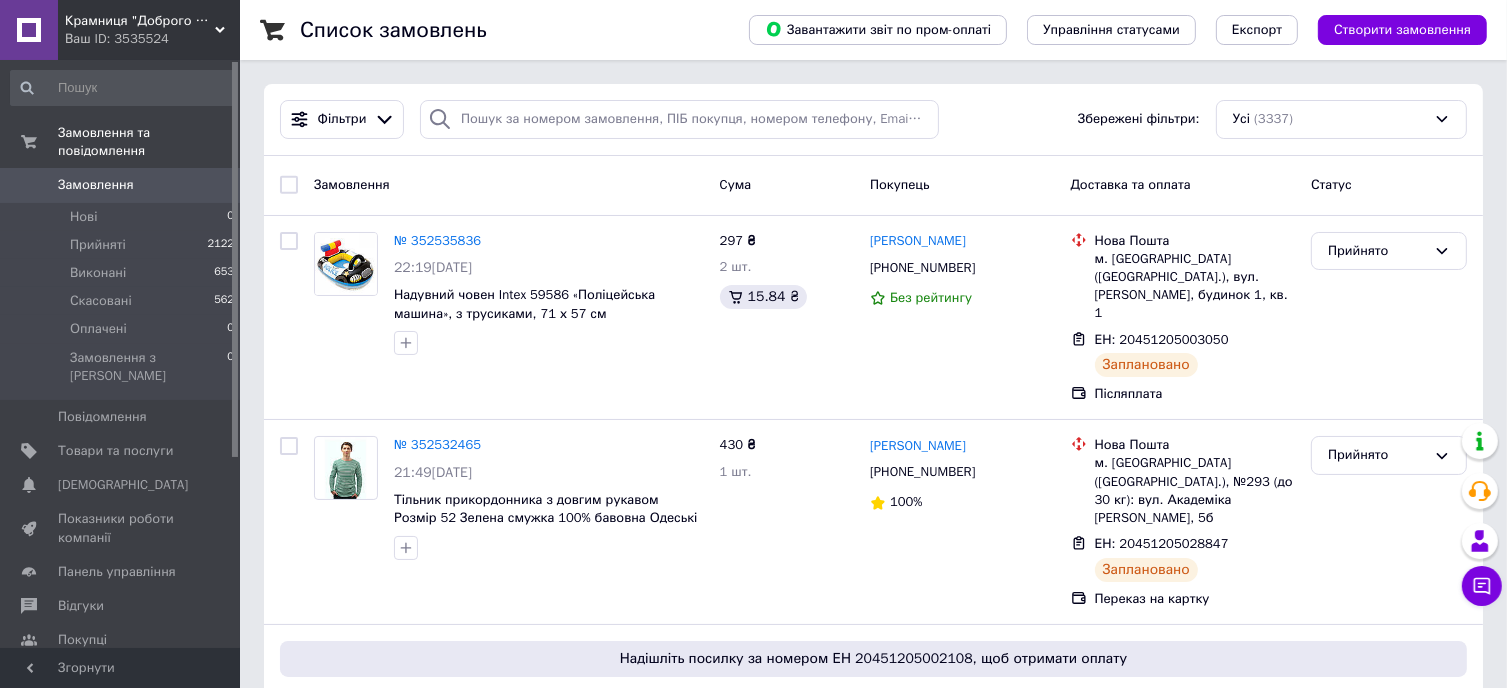 click on "Замовлення" at bounding box center (121, 185) 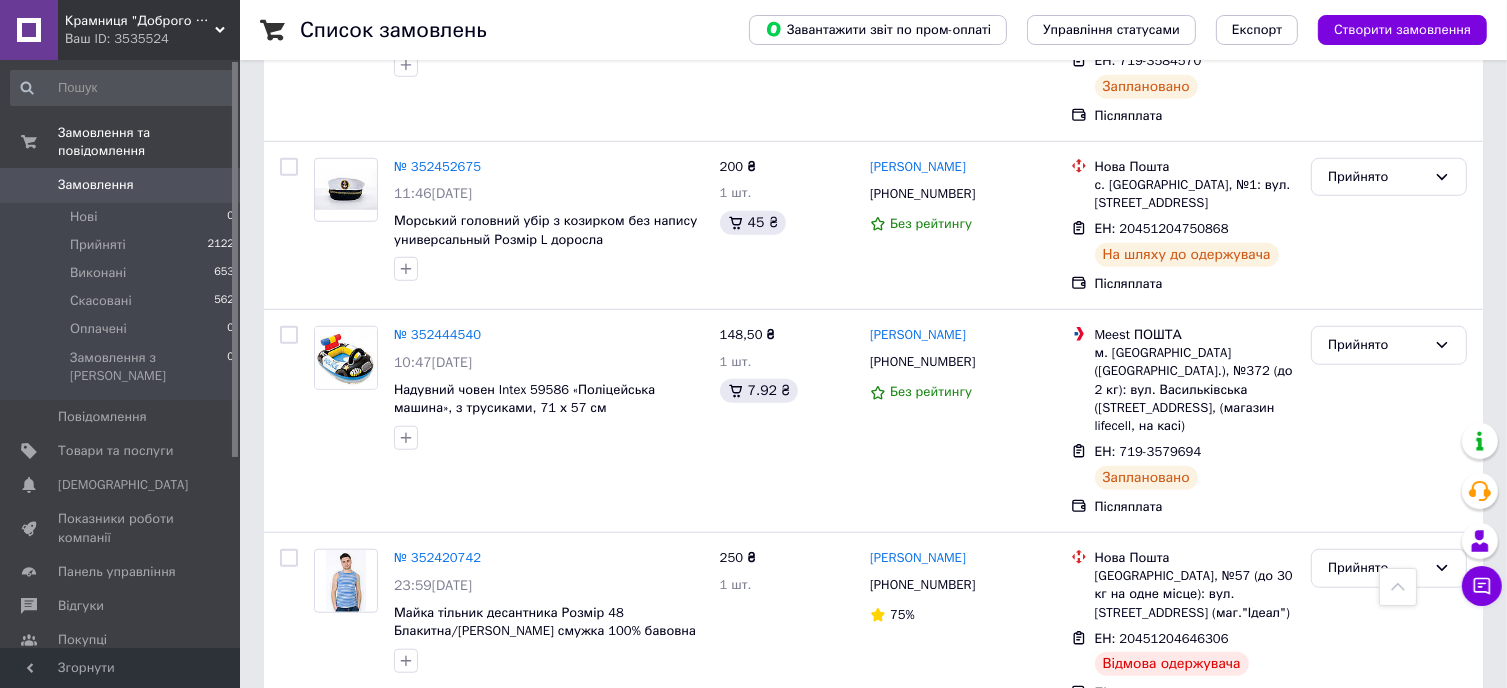 scroll, scrollTop: 1500, scrollLeft: 0, axis: vertical 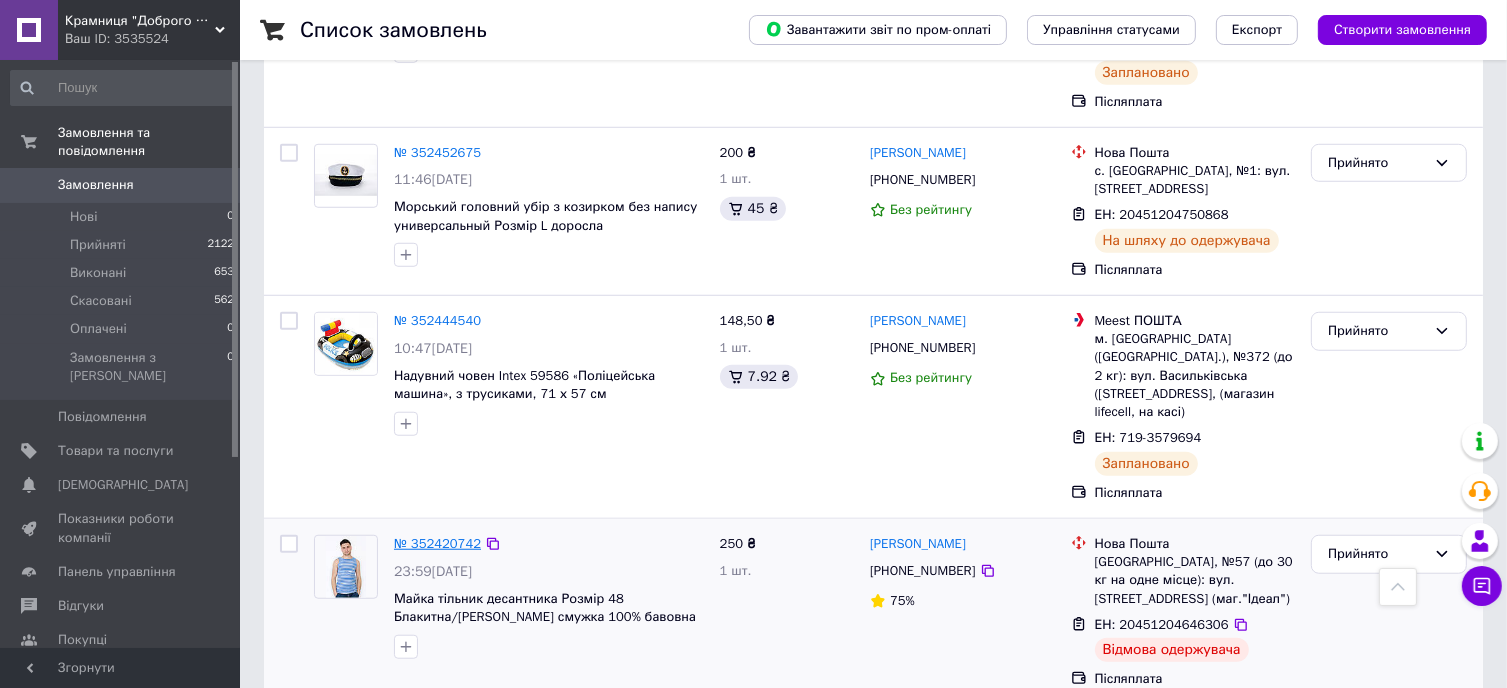 click on "№ 352420742" at bounding box center (437, 543) 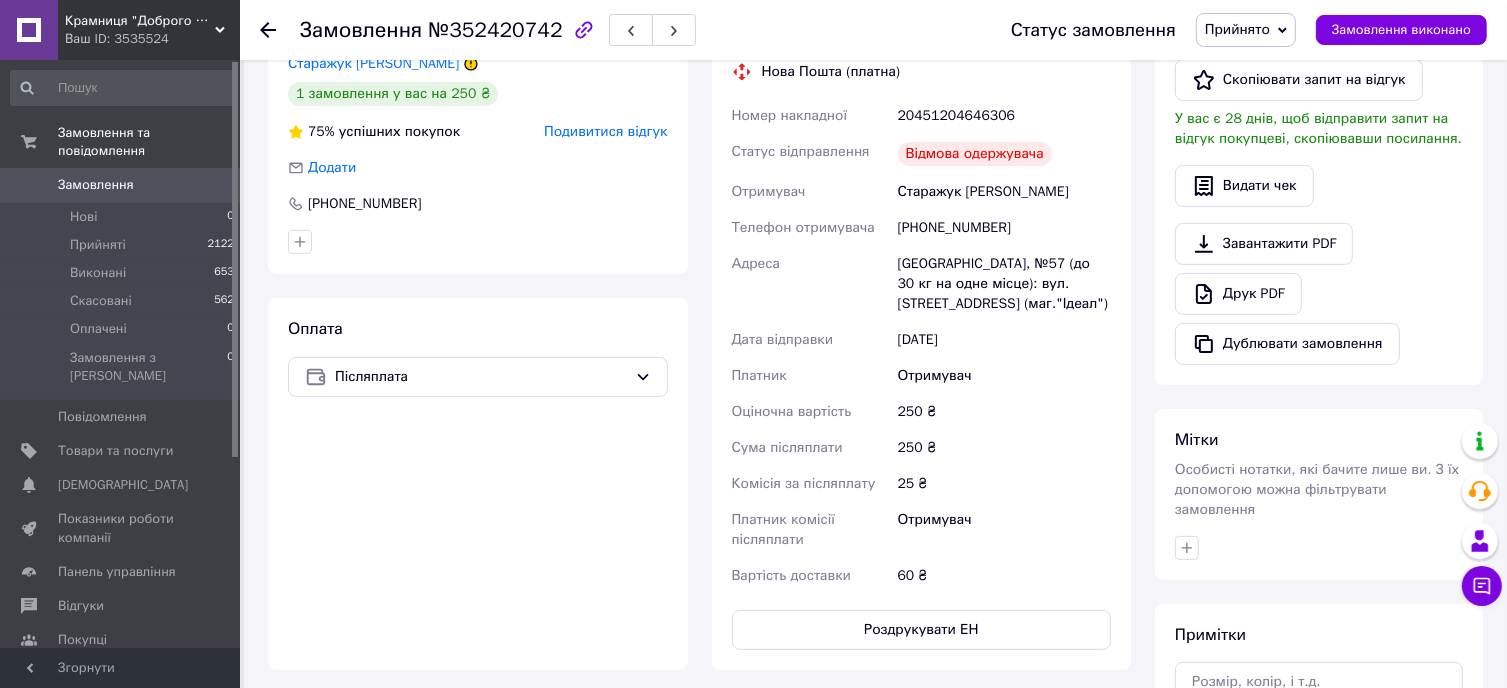 scroll, scrollTop: 467, scrollLeft: 0, axis: vertical 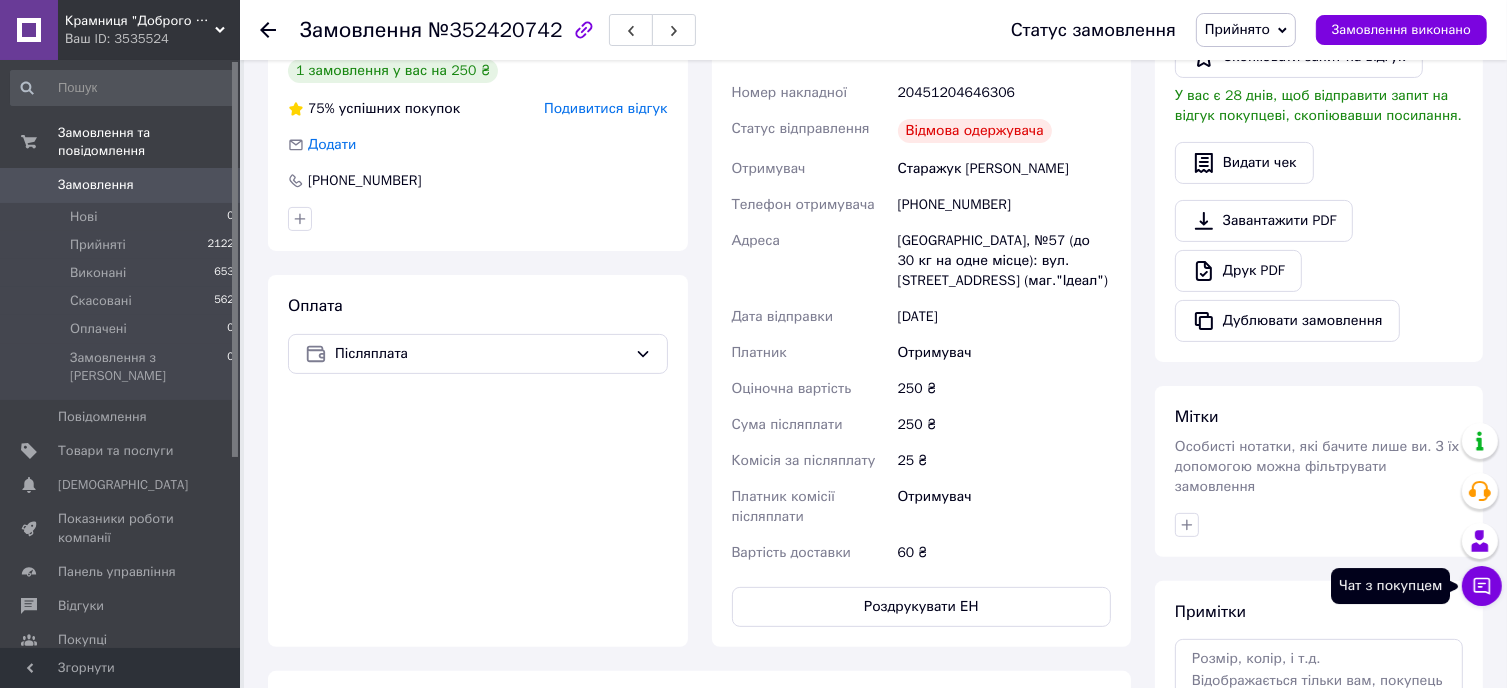 click 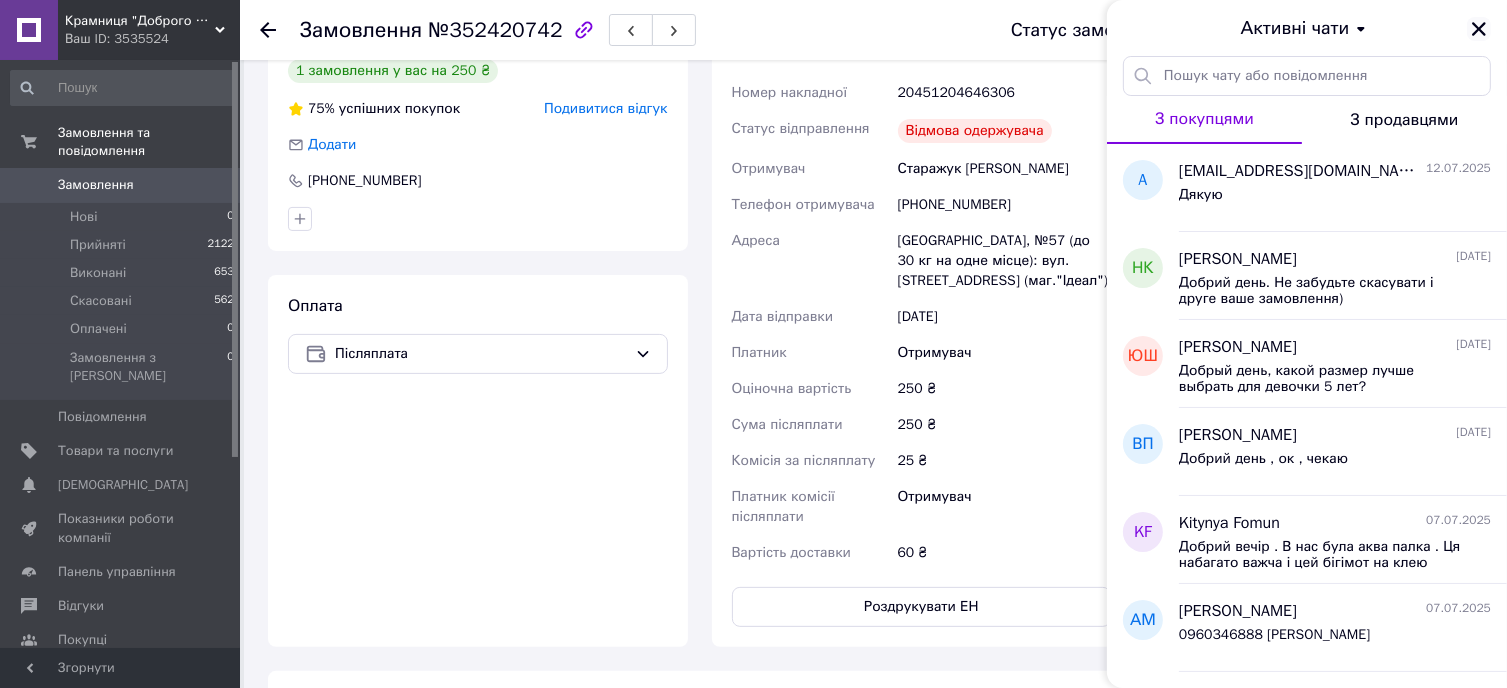 click 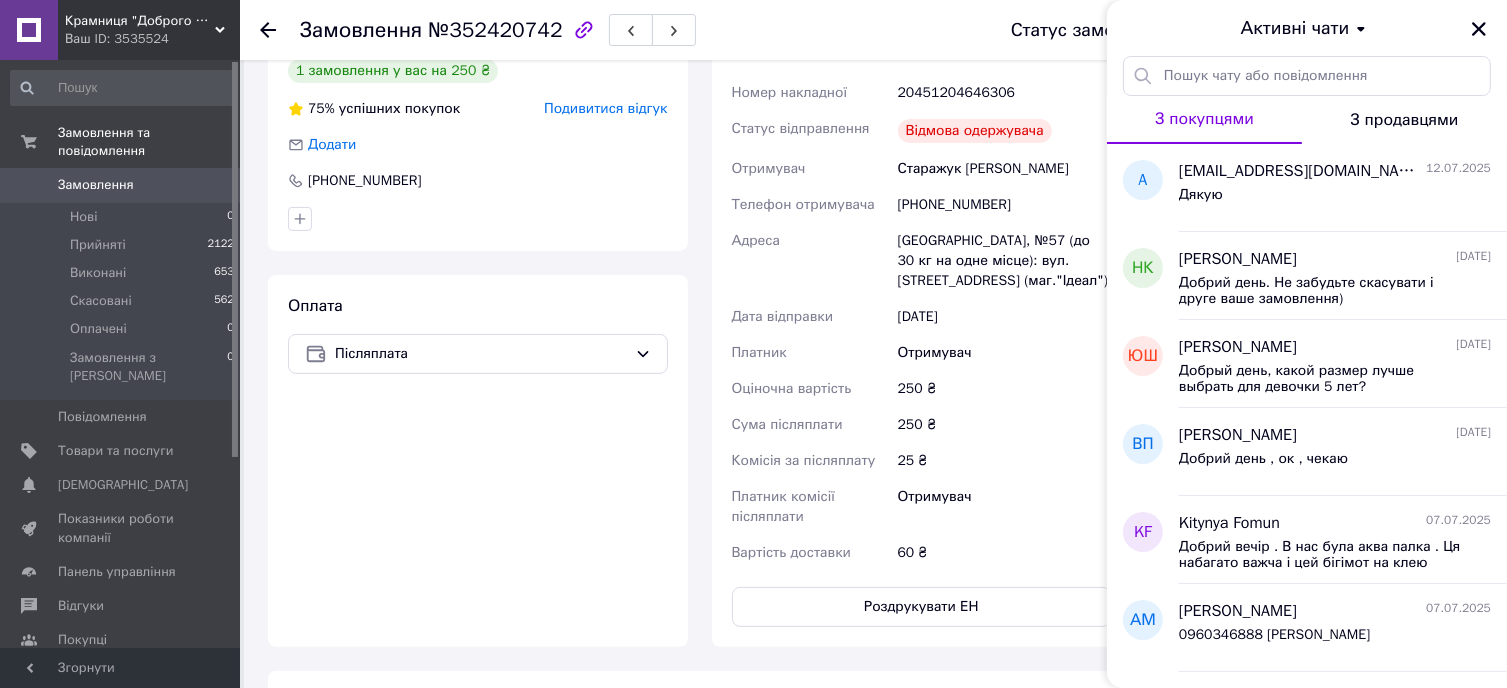 drag, startPoint x: 1483, startPoint y: 27, endPoint x: 1462, endPoint y: 43, distance: 26.400757 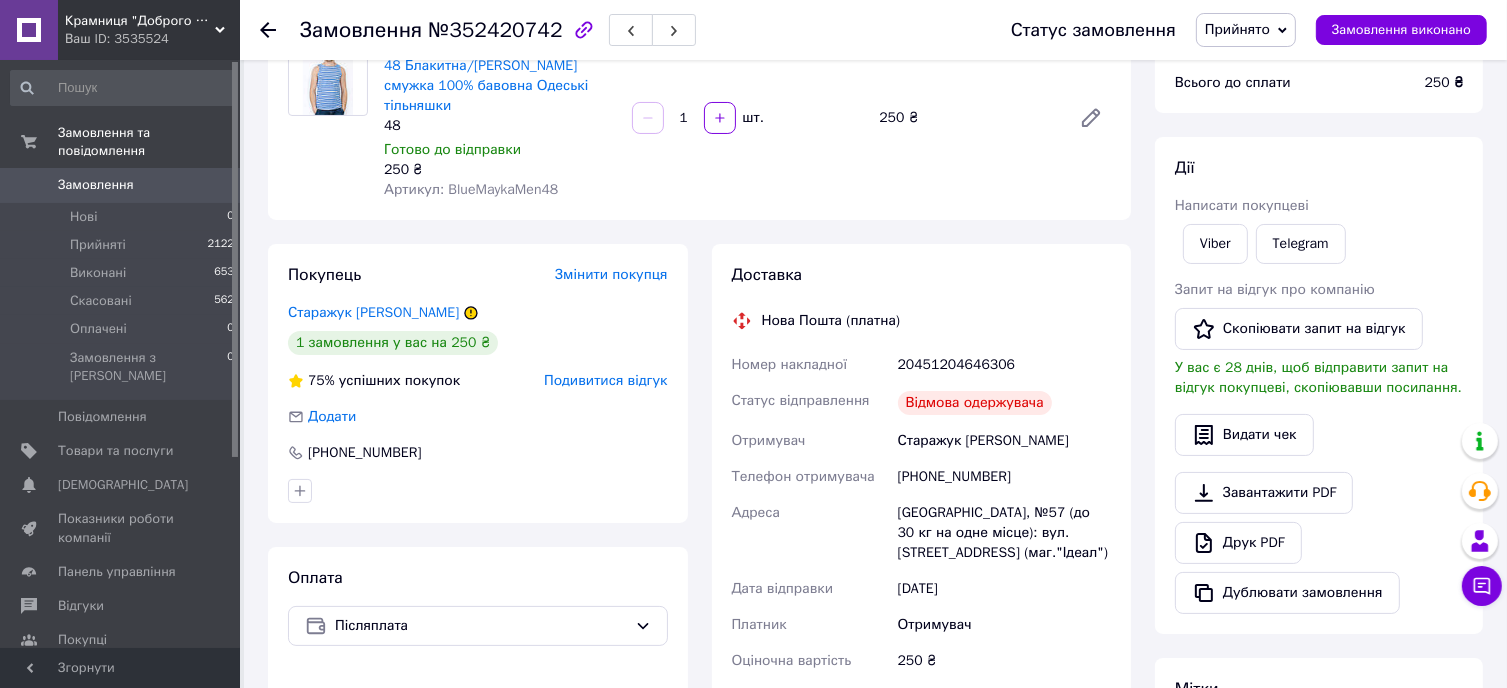 scroll, scrollTop: 200, scrollLeft: 0, axis: vertical 